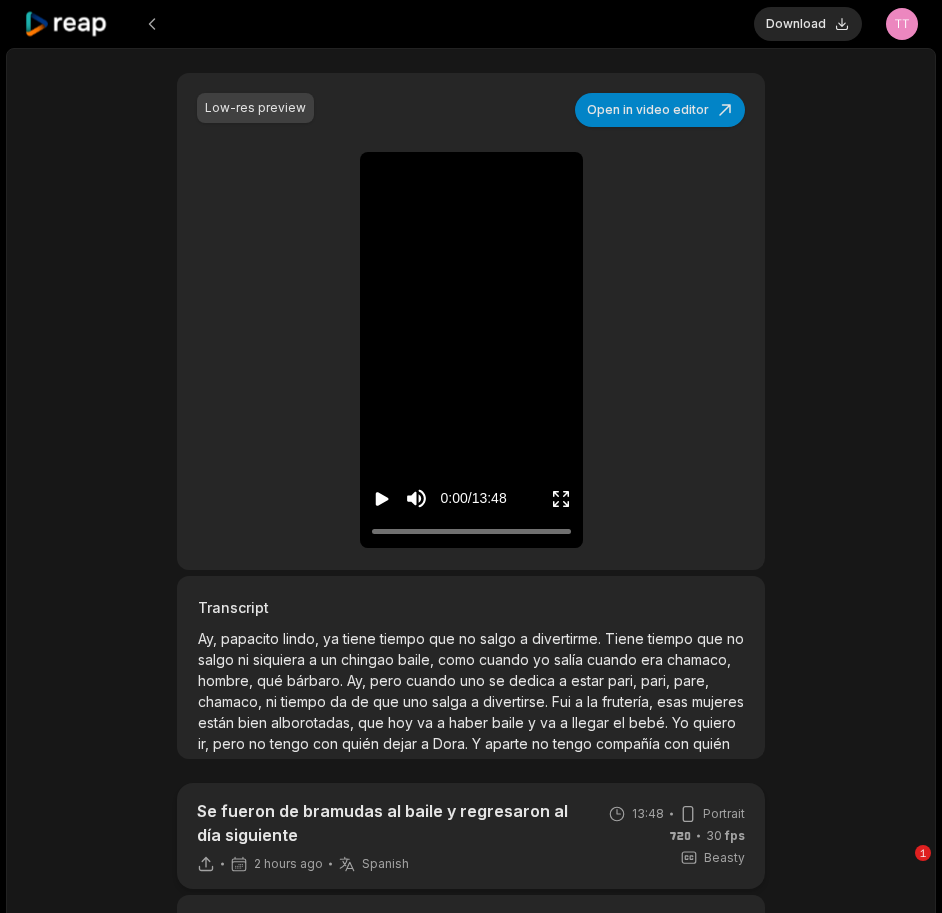 scroll, scrollTop: 364, scrollLeft: 0, axis: vertical 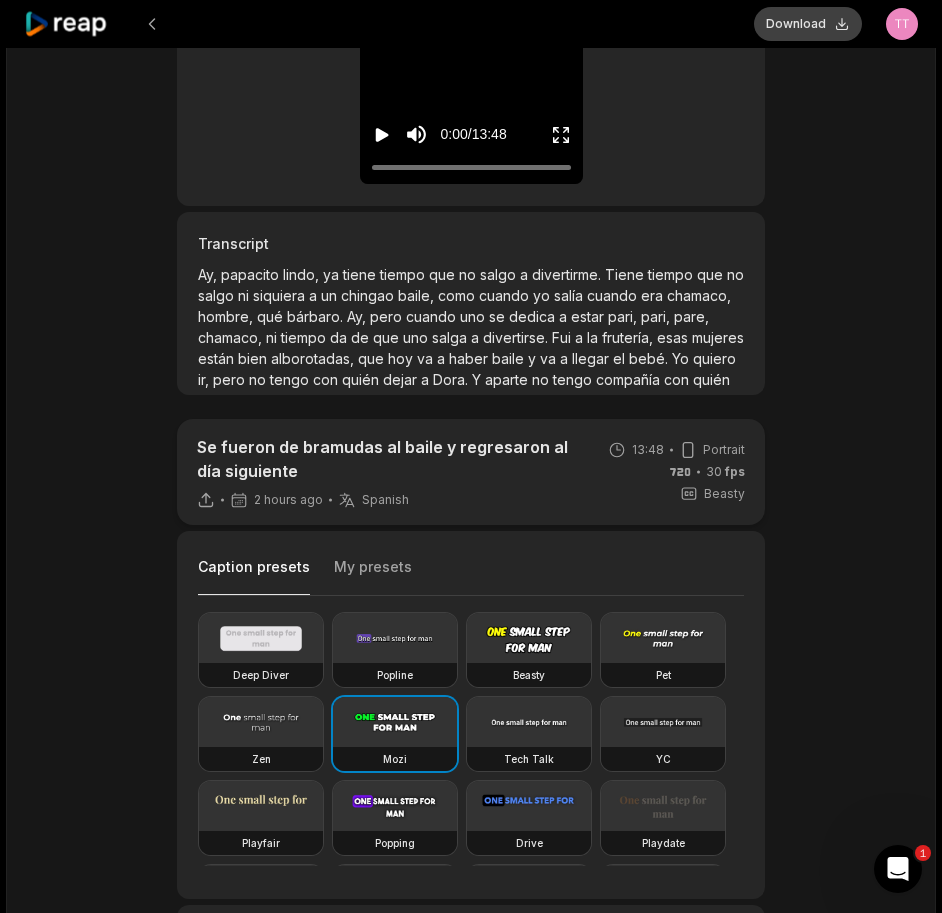 click on "Download" at bounding box center [808, 24] 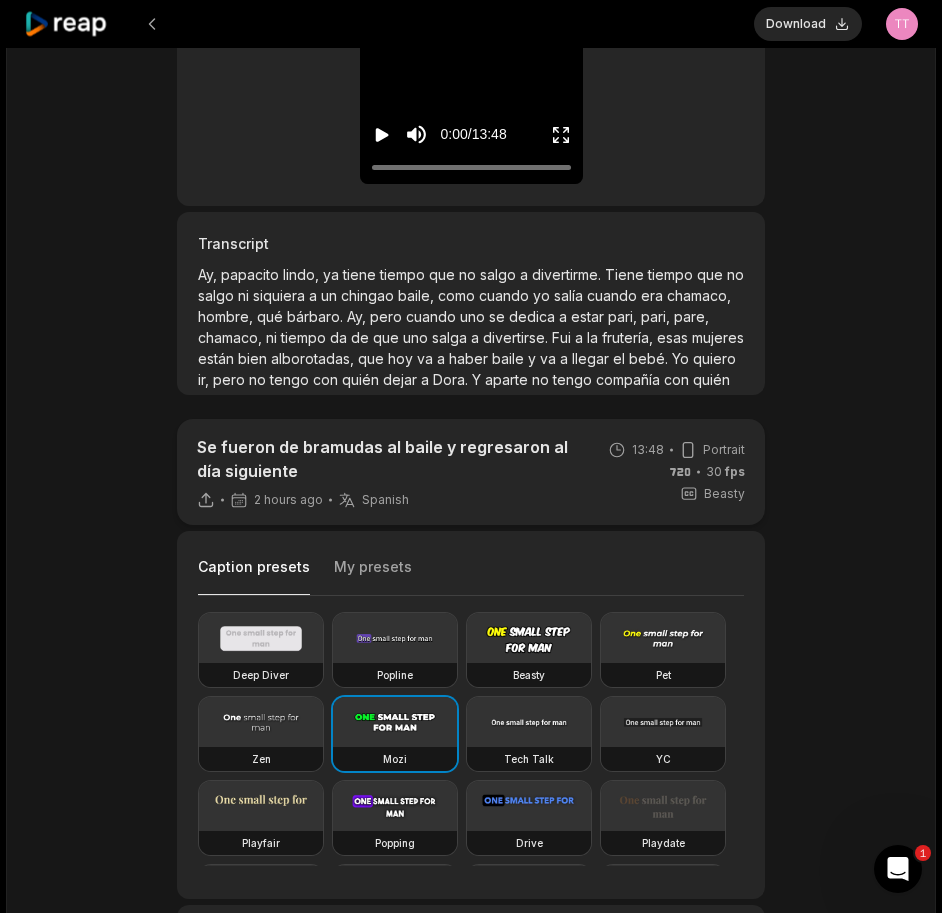 click 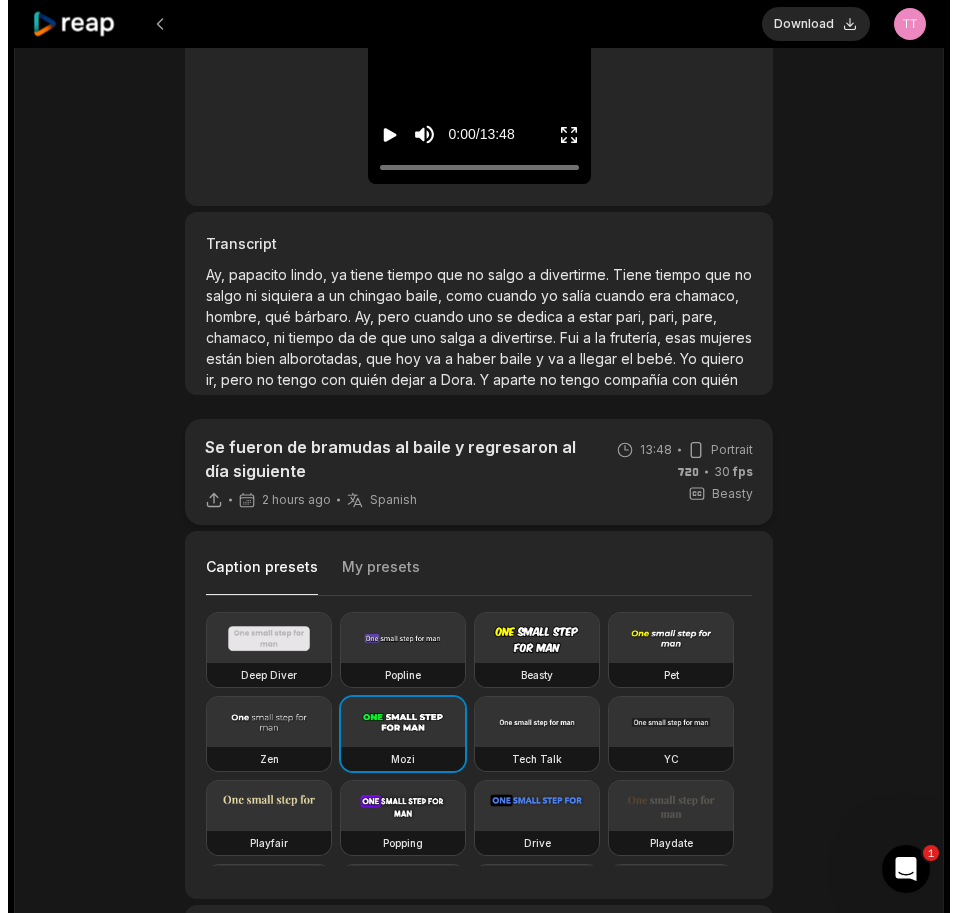 scroll, scrollTop: 0, scrollLeft: 0, axis: both 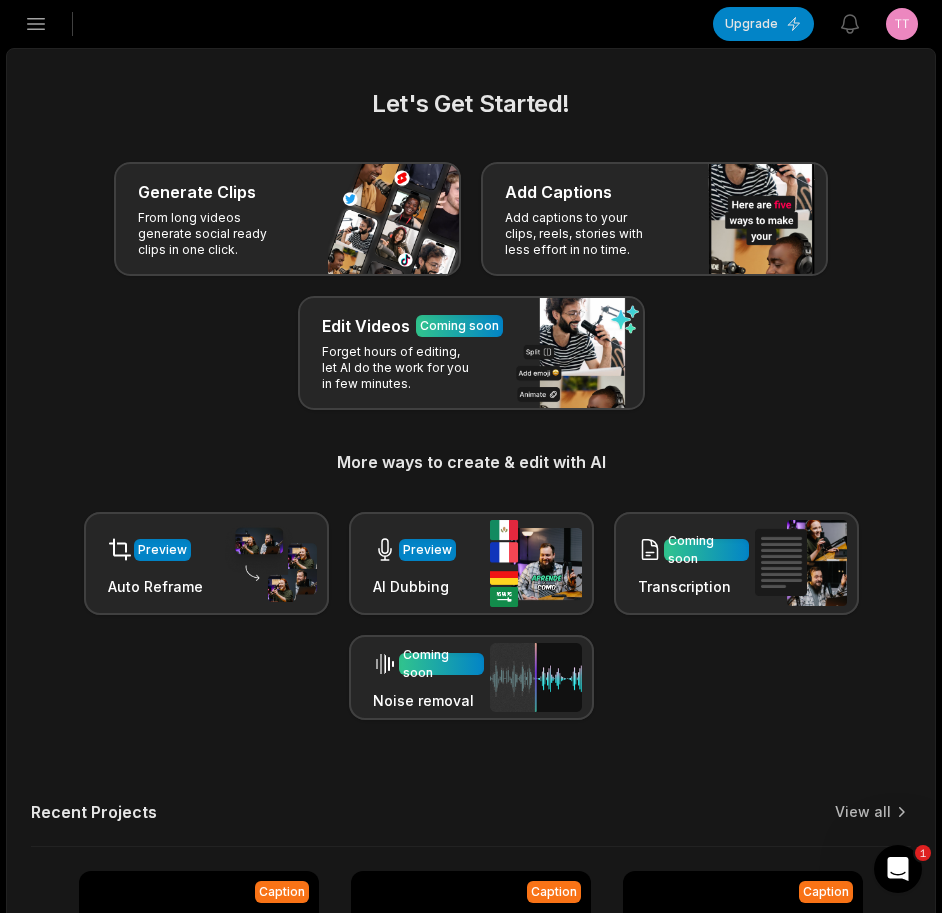 click on "Open sidebar" at bounding box center [36, 24] 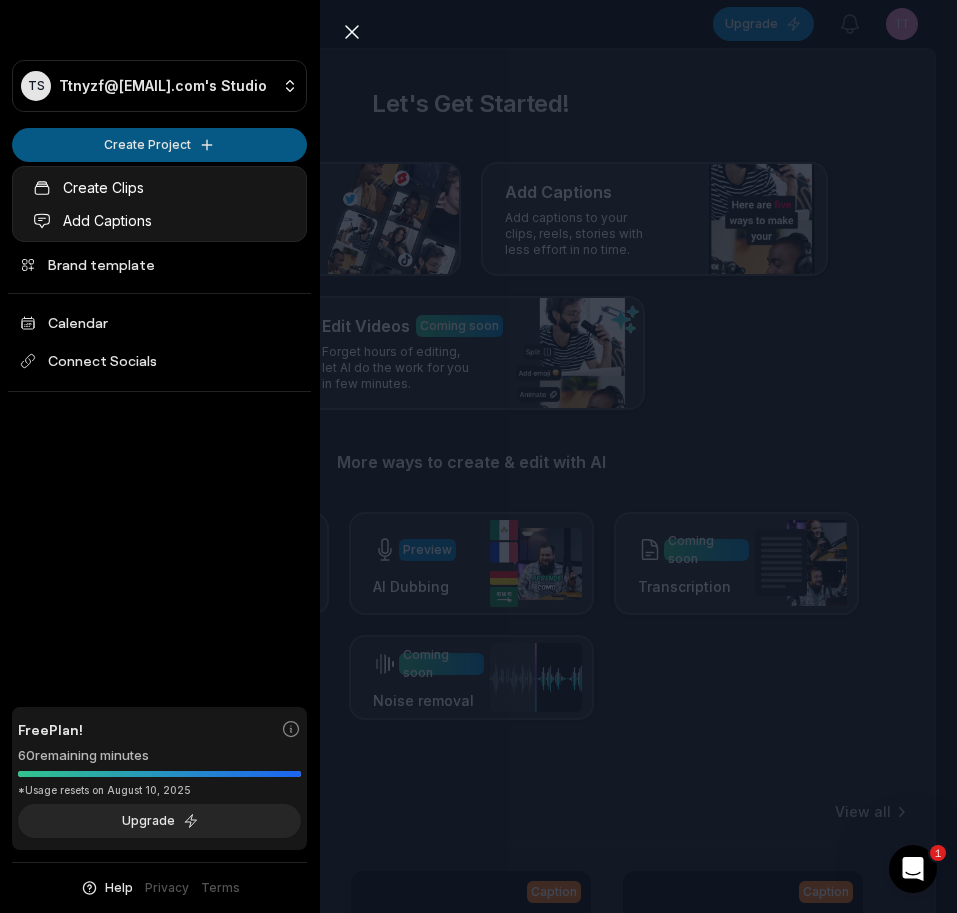 click on "TS Ttnyzf@telegmail.com's Studio Create Project Home Projects Brand template Calendar Connect Socials Free  Plan! 60  remaining minutes *Usage resets on August 10, 2025 Upgrade Help Privacy Terms Open sidebar Upgrade View notifications Open user menu   Let's Get Started! Generate Clips From long videos generate social ready clips in one click. Add Captions Add captions to your clips, reels, stories with less effort in no time. Edit Videos Coming soon Forget hours of editing, let AI do the work for you in few minutes. More ways to create & edit with AI Preview Auto Reframe Preview AI Dubbing Coming soon Transcription Coming soon Noise removal Recent Projects View all Caption 08:23 Las madrinas para el bodorrio Open options 2 hours ago Caption 10:44 La vecina me tiró la basura frente a la casa Open options 3 hours ago Caption 12:49 Se le descompuso el carro y el militar la ayudó Open options 3 hours ago Caption 13:27 Con razón Ramona dejó el jabón lleno de pelusa Open options 3 hours ago Made with  1 TS 60" at bounding box center (478, 456) 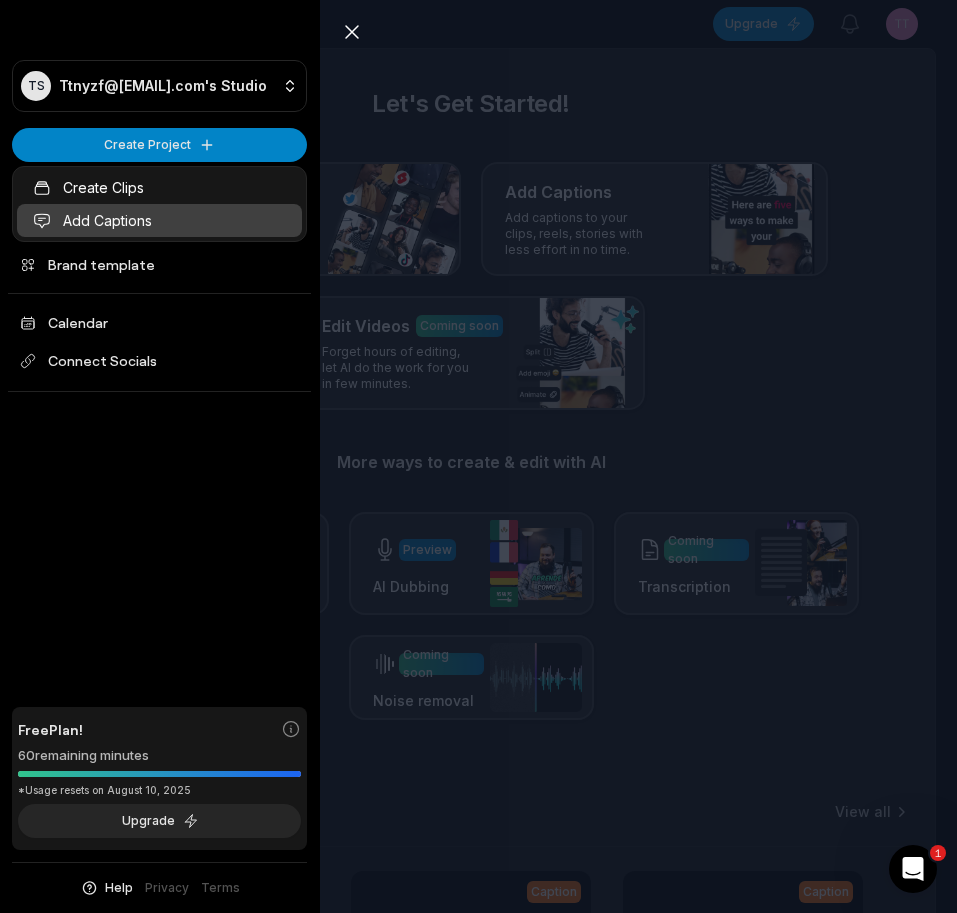click on "Add Captions" at bounding box center [159, 220] 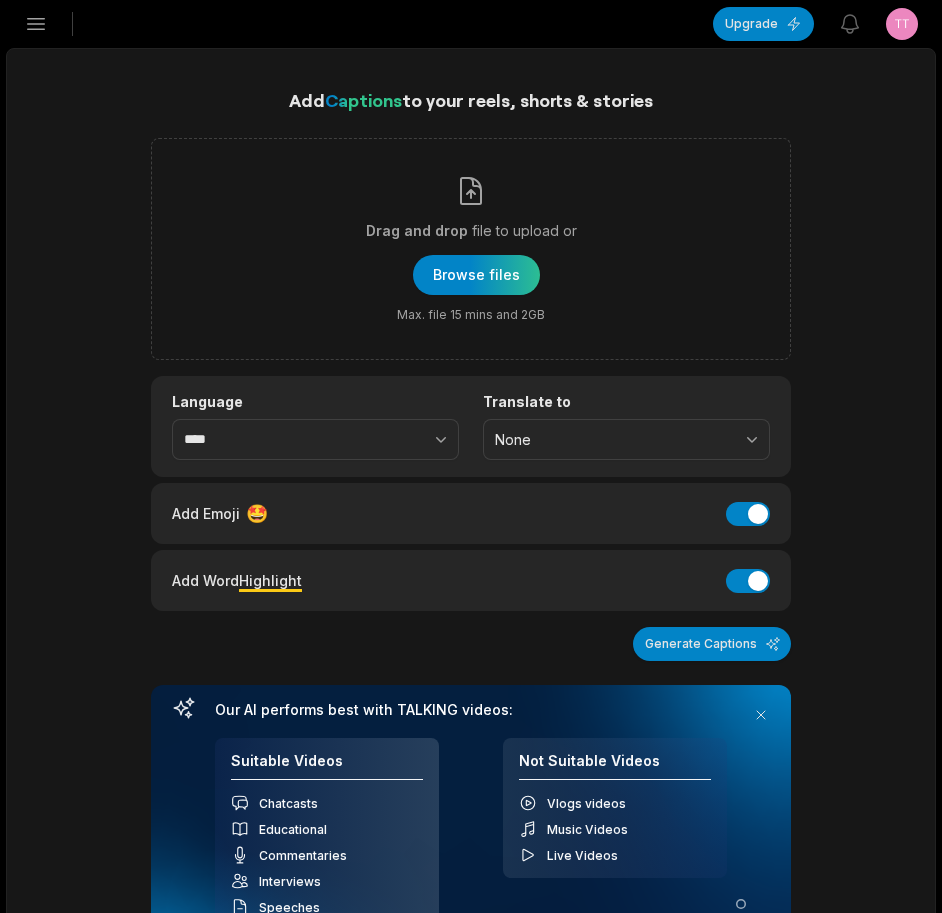 scroll, scrollTop: 0, scrollLeft: 0, axis: both 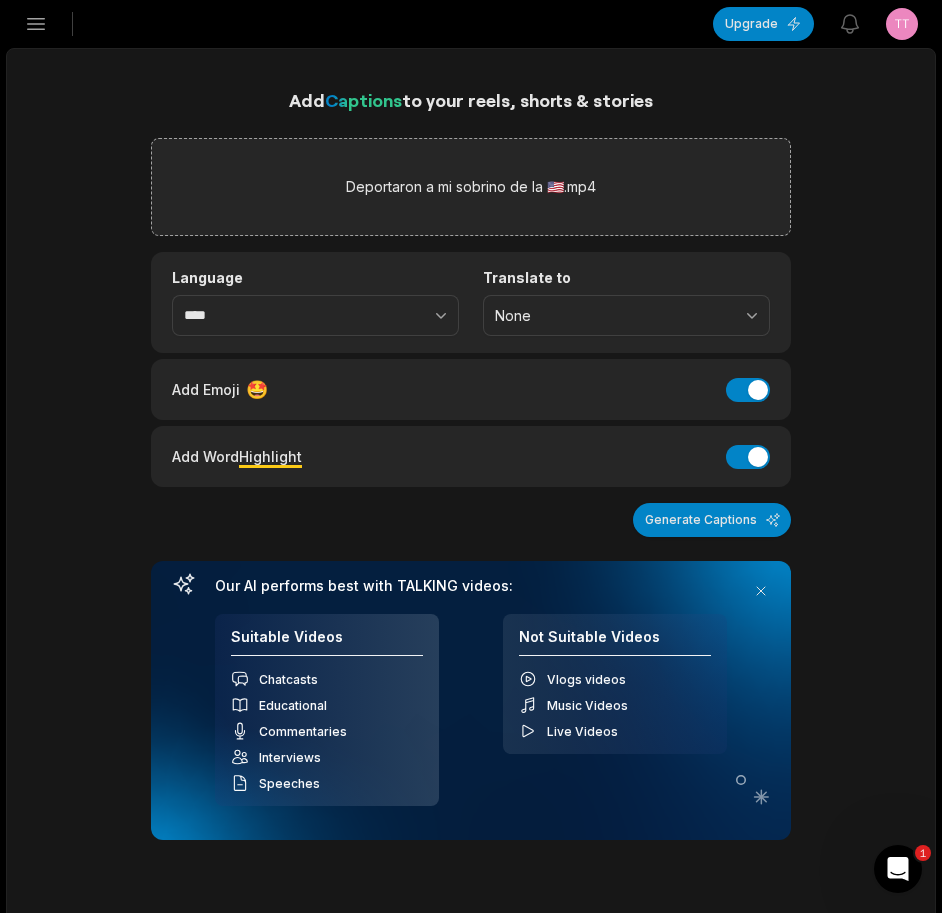 click on "Add Captions to your reels, shorts & stories Deportaron a mi [RELATION] de la 🇺🇸.mp4 Language **** Translate to None Add Emoji 🤩 Add Emoji Add Word Highlight Add Word Highlight Generate Captions Your browser does not support mp4 format. Our AI performs best with TALKING videos: Suitable Videos Chatcasts Educational Commentaries Interviews Speeches Not Suitable Videos Vlogs videos Music Videos Live Videos Recent Projects View all Caption 13:48 Se fueron de bramudas al baile y regresaron al día siguiente Open options 2 hours ago Caption 08:23 Las madrinas para el bodorrio Open options 2 hours ago Caption 10:44 La vecina me tiró la basura frente a la casa Open options 3 hours ago Caption 12:49 Se le descompuso el carro y el militar la ayudó Open options 3 hours ago" at bounding box center [471, 816] 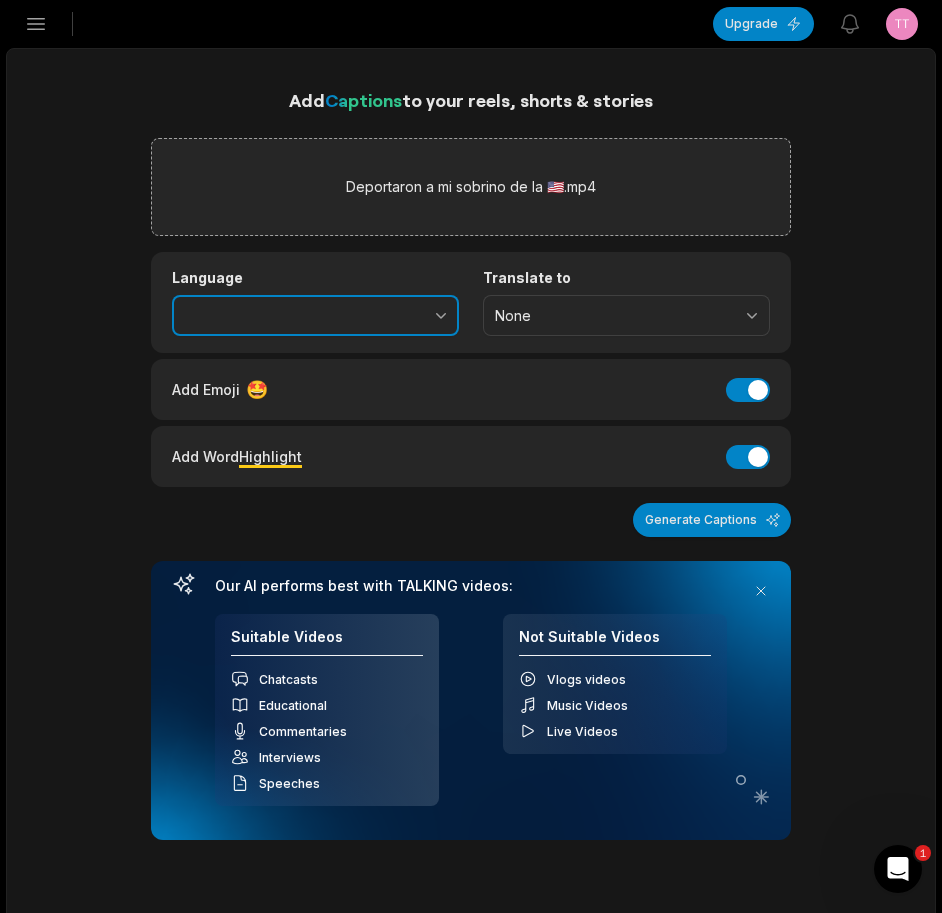 click at bounding box center [397, 316] 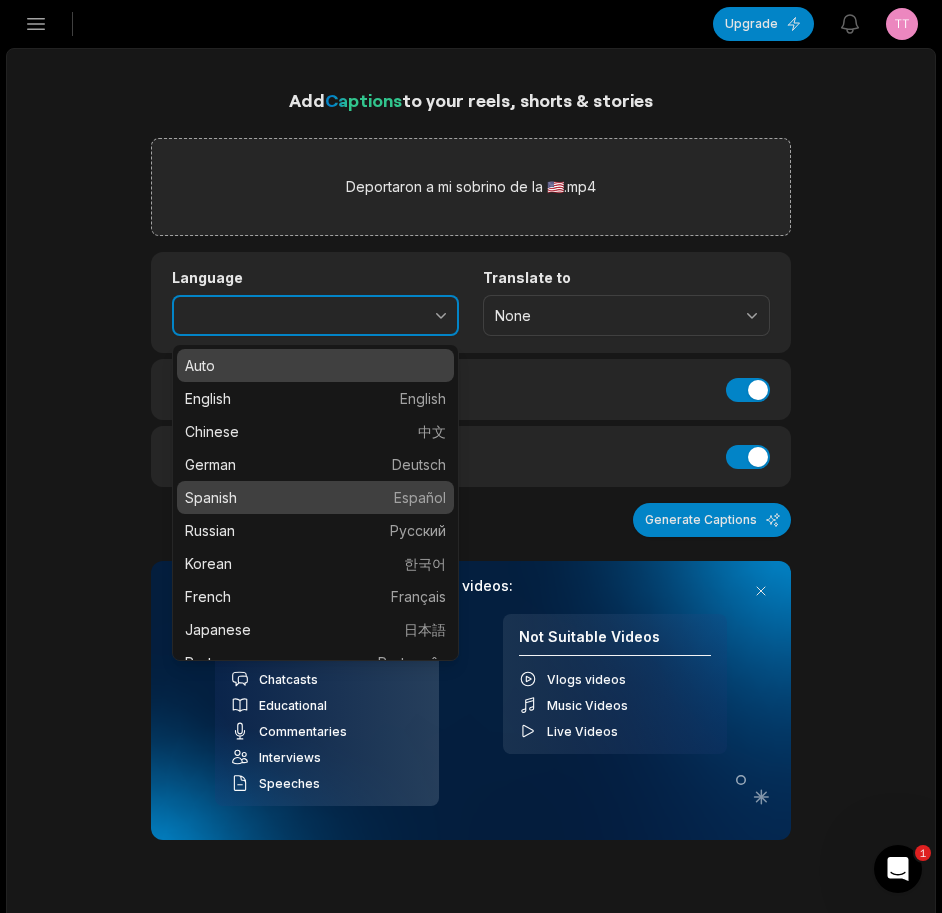 type on "*******" 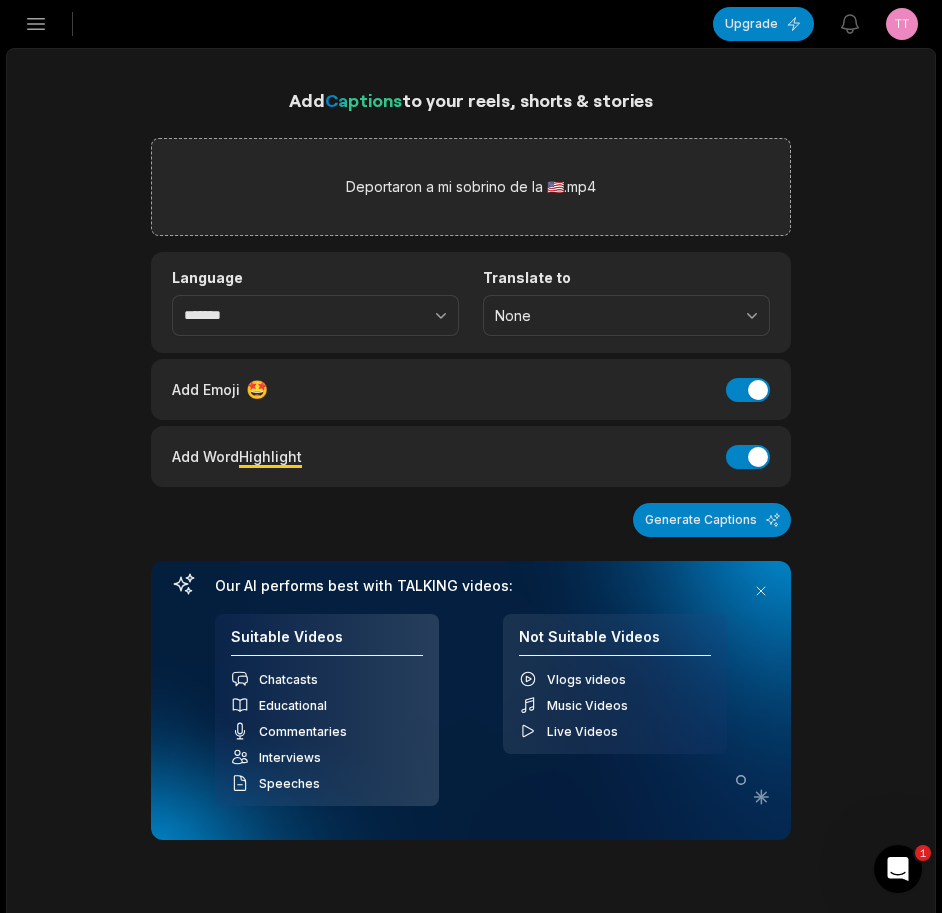 drag, startPoint x: 739, startPoint y: 516, endPoint x: 754, endPoint y: 512, distance: 15.524175 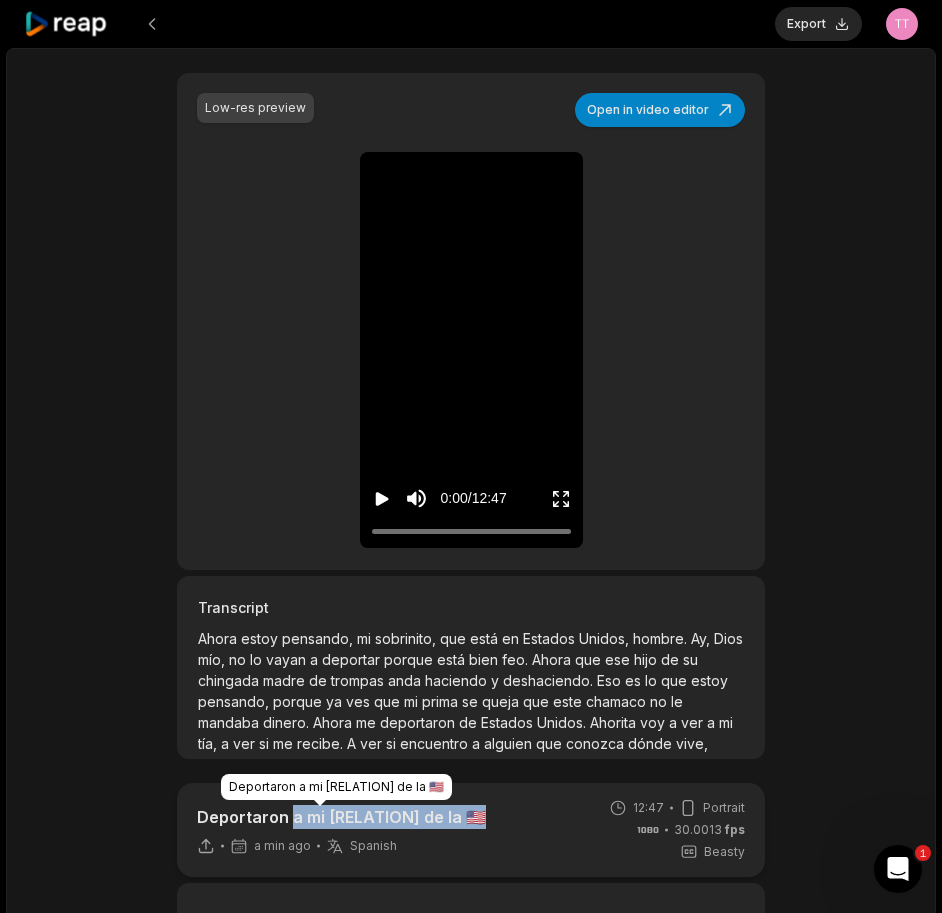 drag, startPoint x: 291, startPoint y: 814, endPoint x: 344, endPoint y: 721, distance: 107.042046 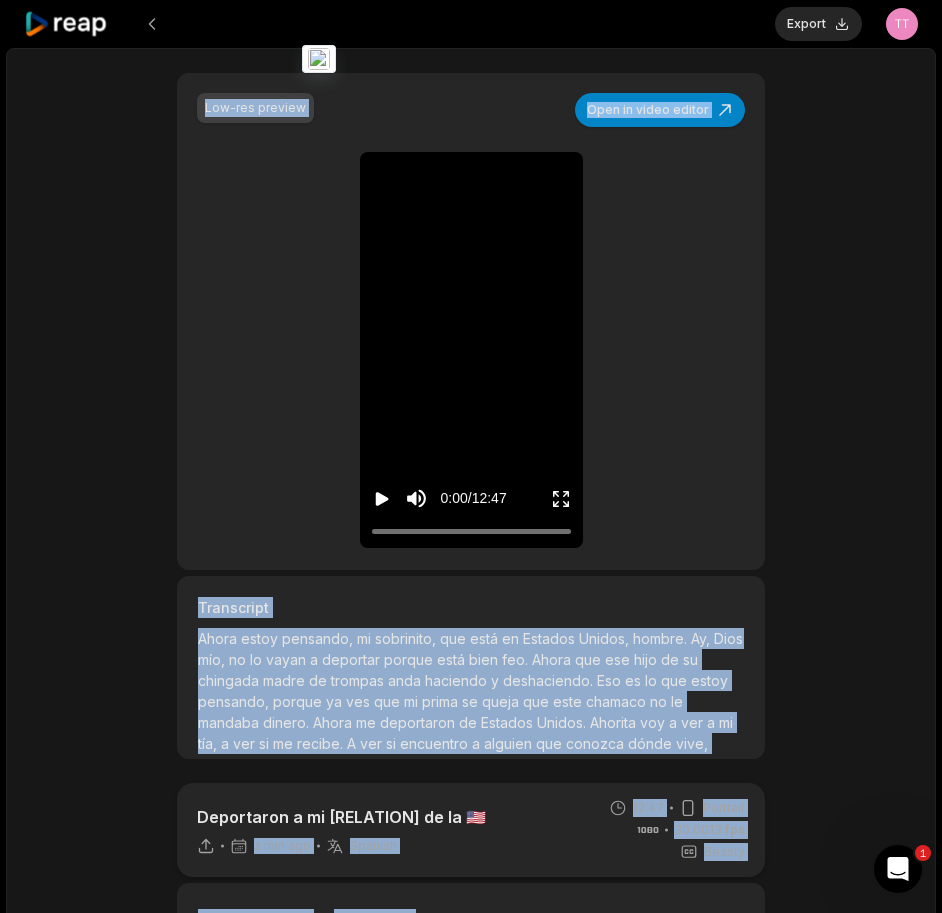 click on "Deportaron a mi [RELATION] de la 🇺🇸 a min ago Spanish es 12:47 Portrait 30.0013 fps Beasty Caption presets My presets Deep Diver Popline Beasty Pet Zen Mozi Tech Talk YC Playfair Popping Drive Playdate Galaxy Turban Flipper Spell Youshaei Pod P Noah Phantom Color #ffffffff Size ** Caption position Top Middle Bottom Highlight #ffff00ff Add Emoji 🤩 Add Emoji Add Word Highlight Add Word Highlight Publish Save draft Low-res preview Open in video editor Ahora Ahora estoy estoy pensando, pensando, mi mi [RELATION], [RELATION], que que está está en en Estados Estados Unidos, Unidos, hombre hombre Ay, Ay, Dios Dios mío, mío, no no lo lo vayan vayan a a deportar deportar porque porque está está bien bien feo feo Ahora Ahora que que ese ese hijo hijo de de su su chingada chingada madre madre de de trompas trompas anda anda haciendo haciendo y y deshaciendo deshaciendo Eso Eso es es lo lo que que estoy estoy pensando," at bounding box center (471, 865) 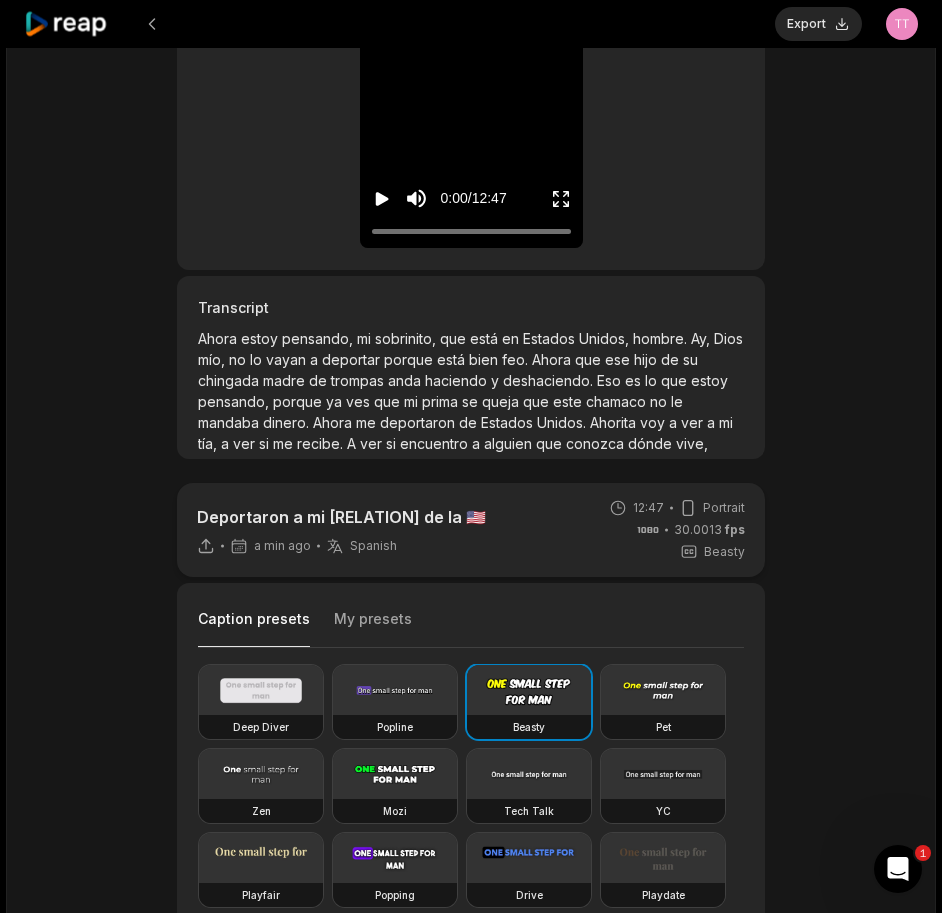 scroll, scrollTop: 400, scrollLeft: 0, axis: vertical 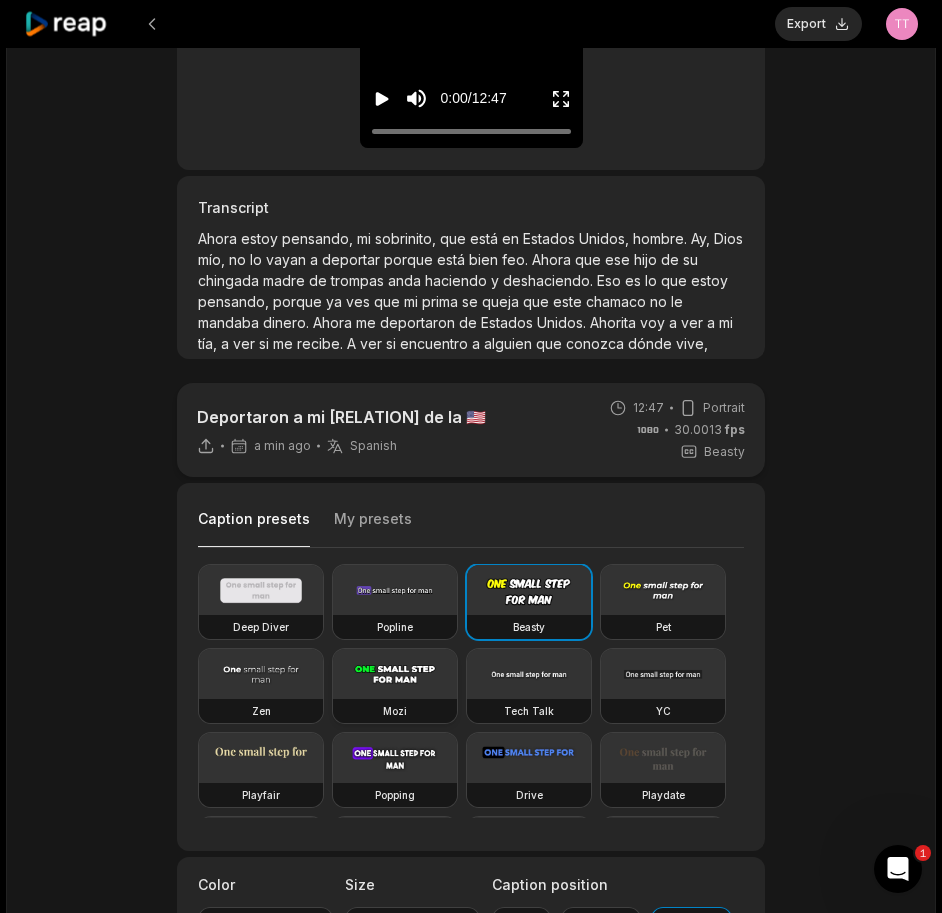 click at bounding box center (395, 674) 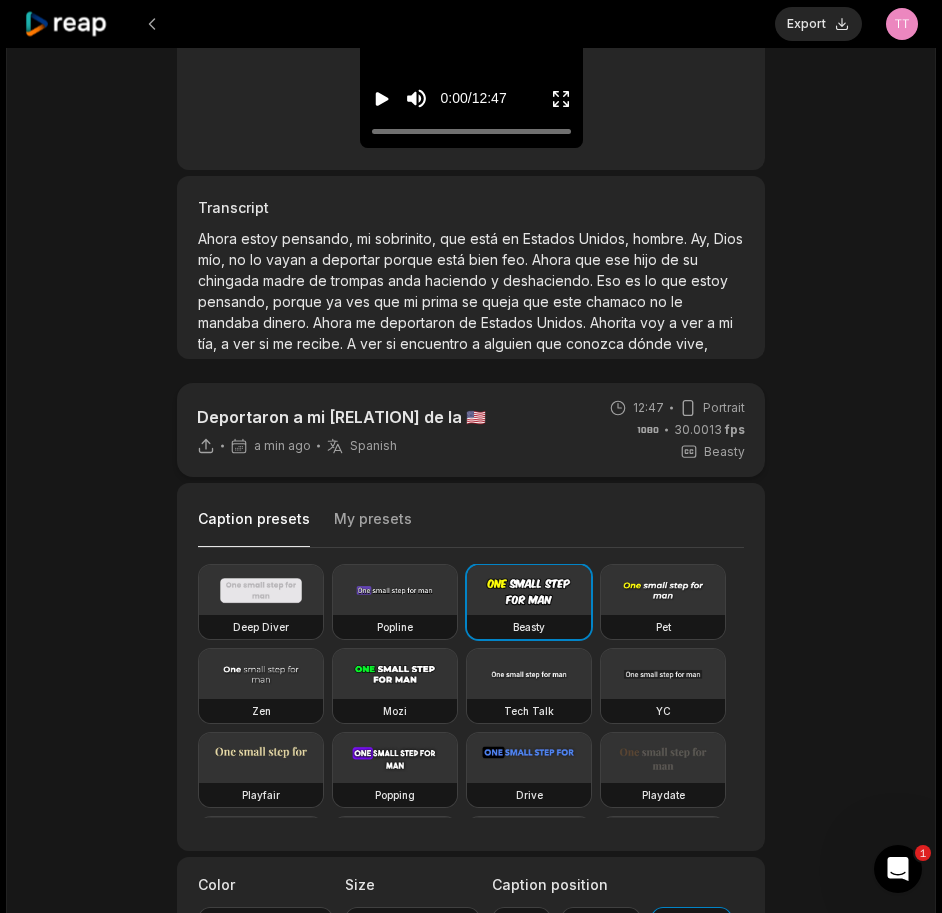 type on "**" 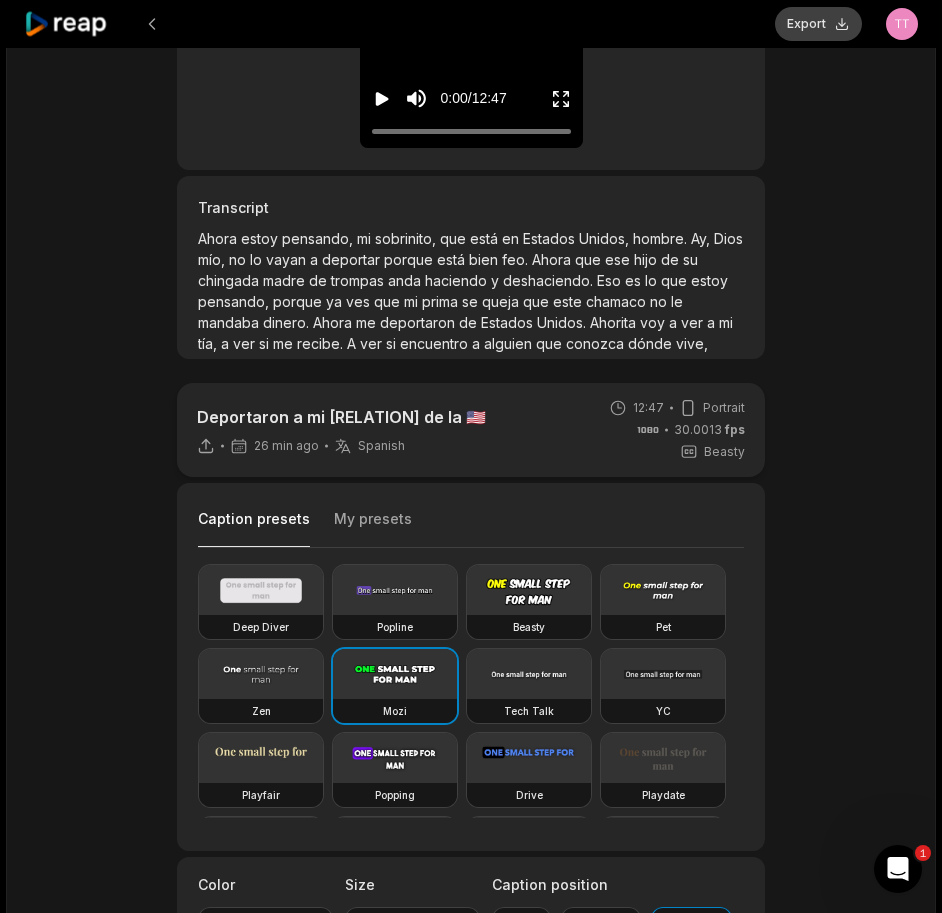 click on "Export" at bounding box center [818, 24] 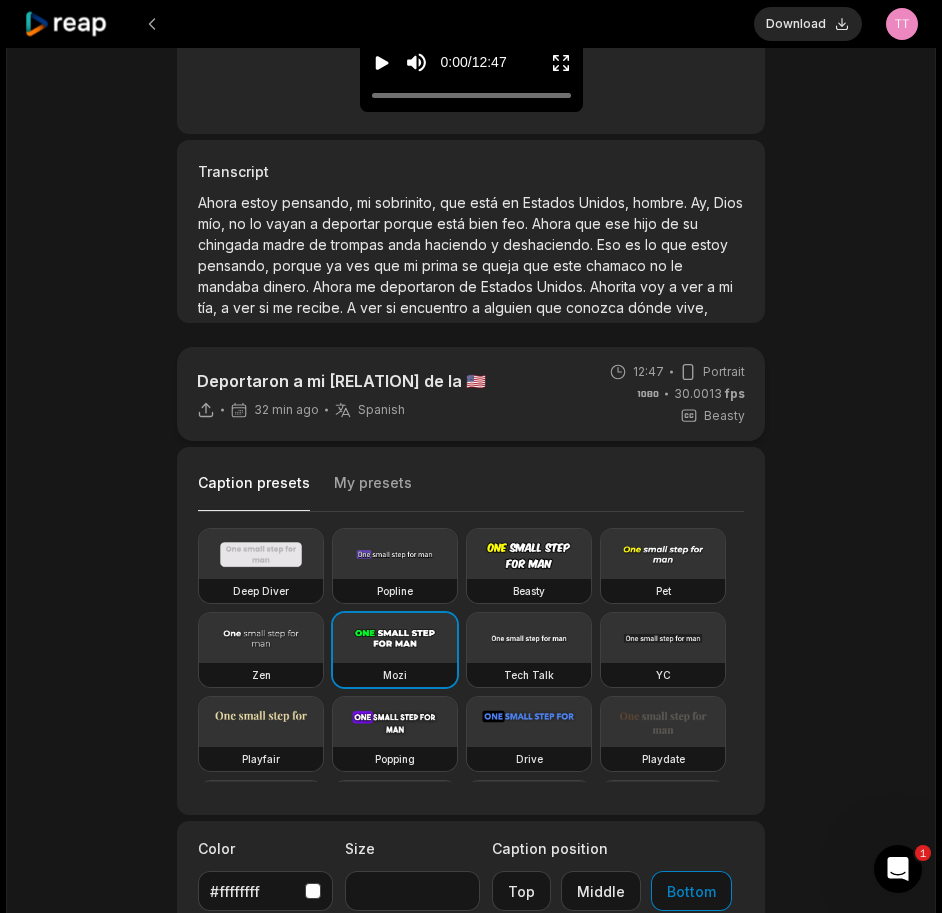 scroll, scrollTop: 400, scrollLeft: 0, axis: vertical 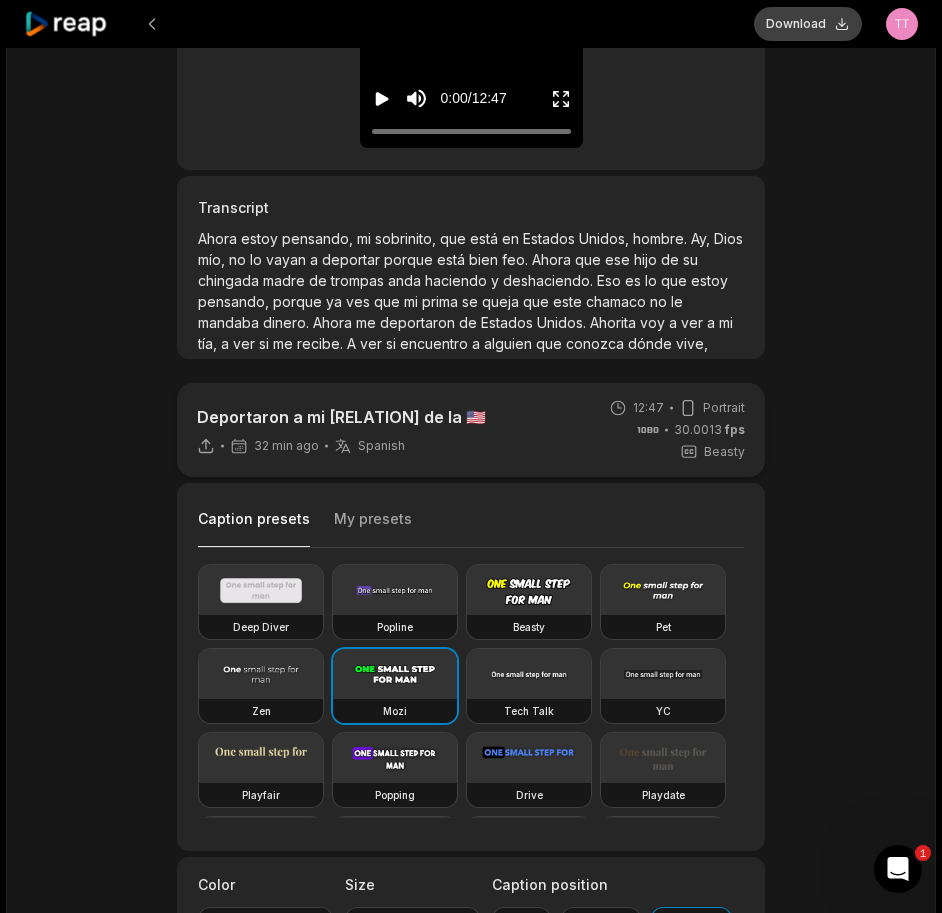 click on "Download" at bounding box center (808, 24) 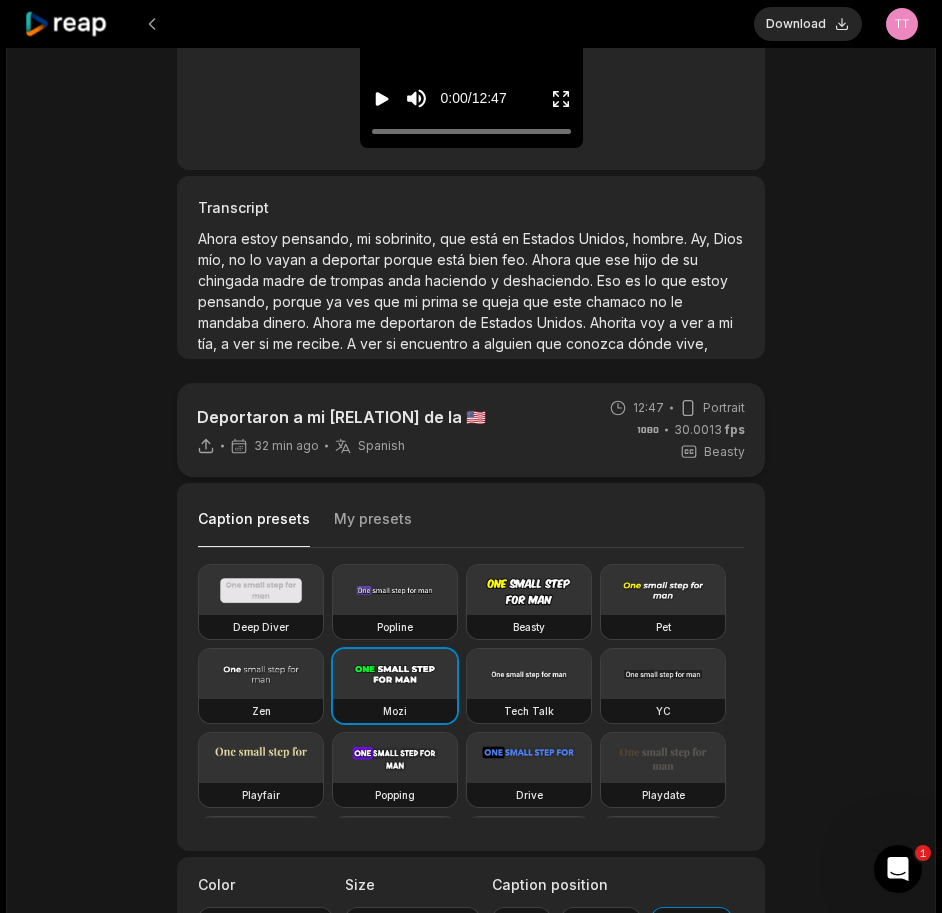 click 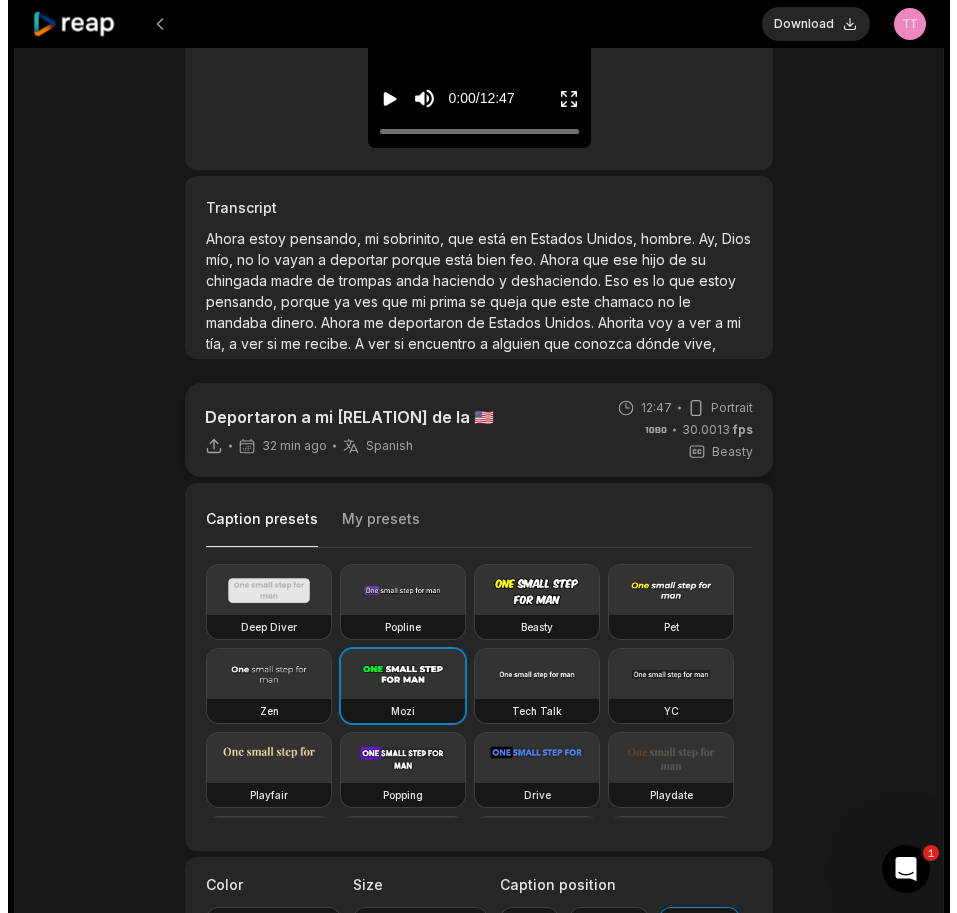 scroll, scrollTop: 0, scrollLeft: 0, axis: both 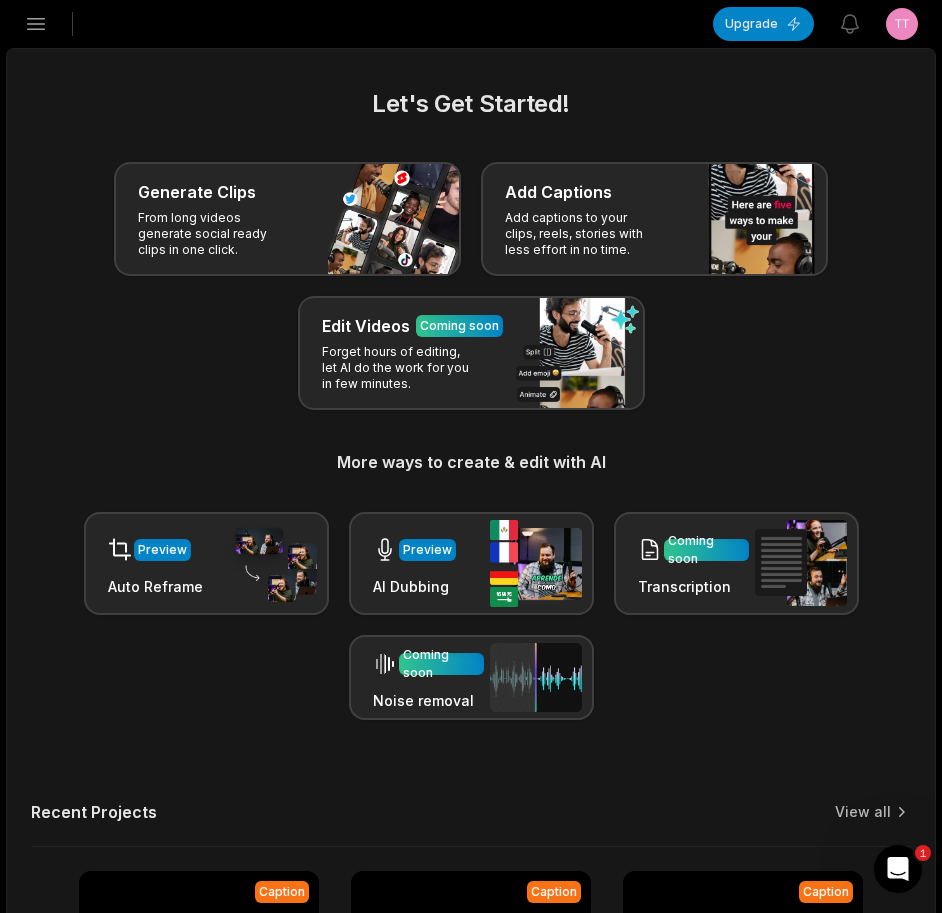 click 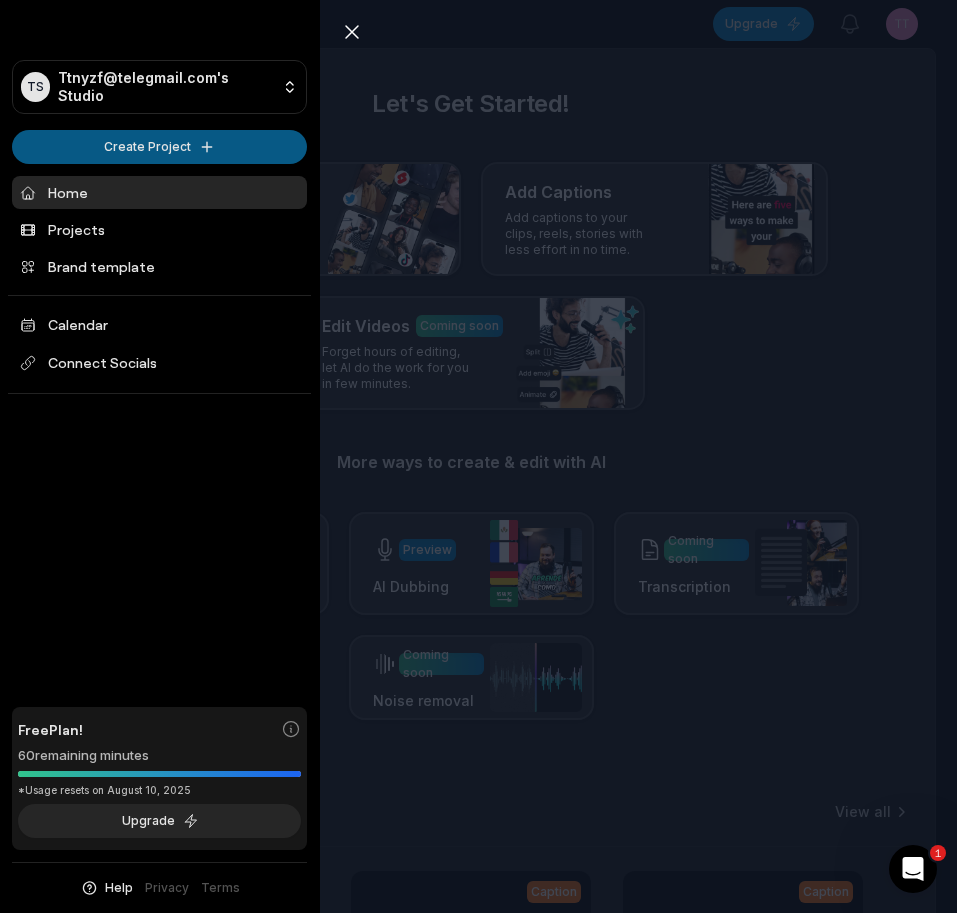 click on "TS Ttnyzf@telegmail.com's Studio Create Project Home Projects Brand template Calendar Connect Socials Free Plan! 60 remaining minutes *Usage resets on August 10, 2025 Upgrade Help Privacy Terms Open sidebar Upgrade View notifications Open user menu Let's Get Started! Generate Clips From long videos generate social ready clips in one click. Add Captions Add captions to your clips, reels, stories with less effort in no time. Edit Videos Coming soon Forget hours of editing, let AI do the work for you in few minutes. More ways to create & edit with AI Preview Auto Reframe Preview AI Dubbing Coming soon Transcription Coming soon Noise removal Recent Projects View all Caption 12:47 Deportaron a mi [RELATION] de la 🇺🇸 Open options 32 minutes ago Caption 13:48 Se fueron de bramudas al baile y regresaron al día siguiente Open options 2 hours ago Caption 08:23 Las madrinas para el bodorrio Open options 3 hours ago Caption 10:44 La vecina me tiró la basura frente a la casa Open options 3 hours ago Made with 1" at bounding box center (478, 456) 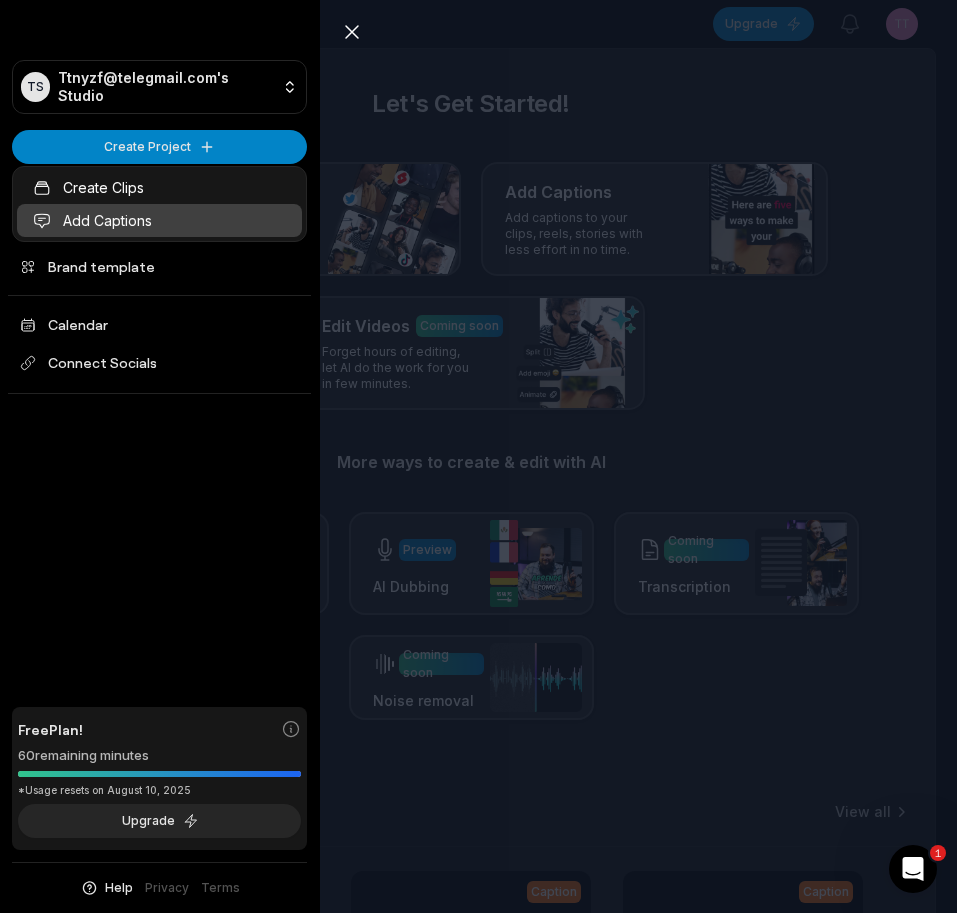 click on "Add Captions" at bounding box center (159, 220) 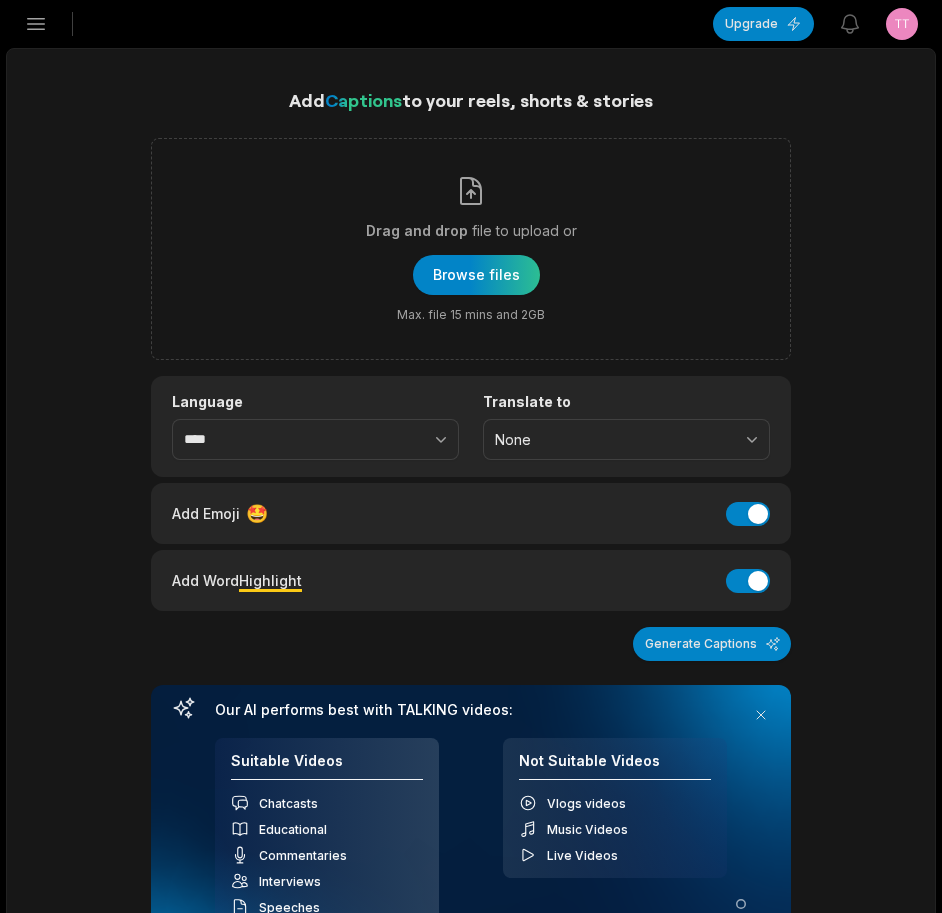 scroll, scrollTop: 0, scrollLeft: 0, axis: both 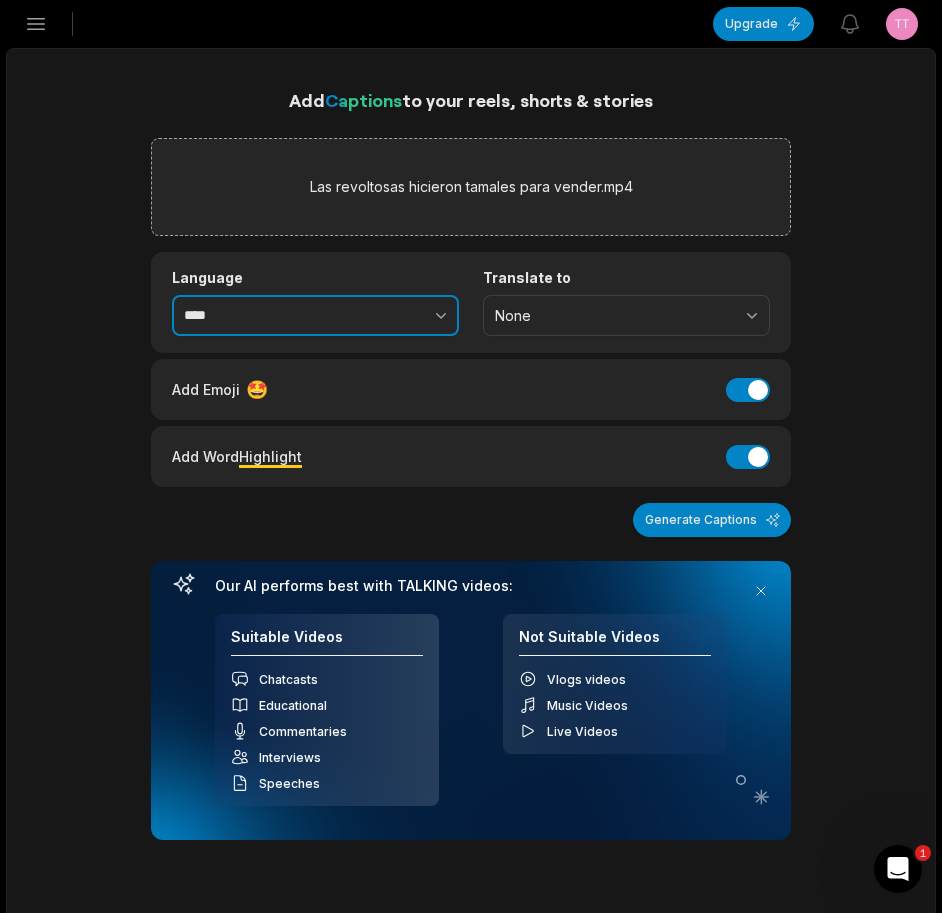 click at bounding box center [397, 316] 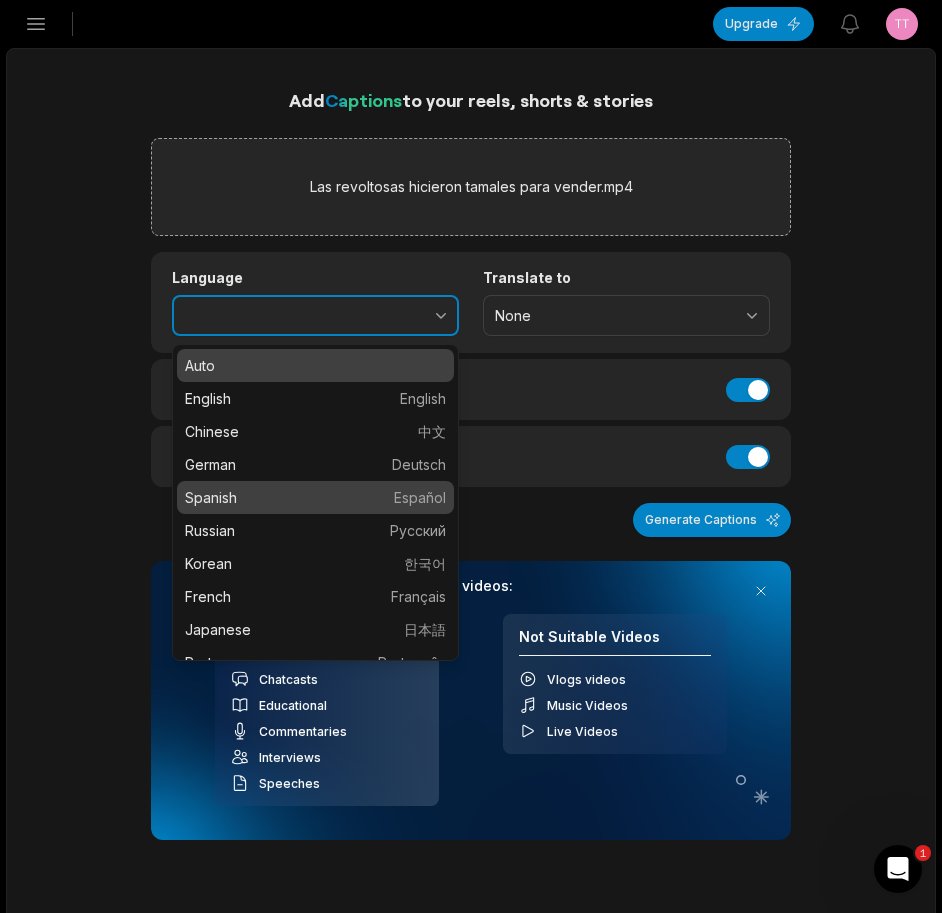 type on "*******" 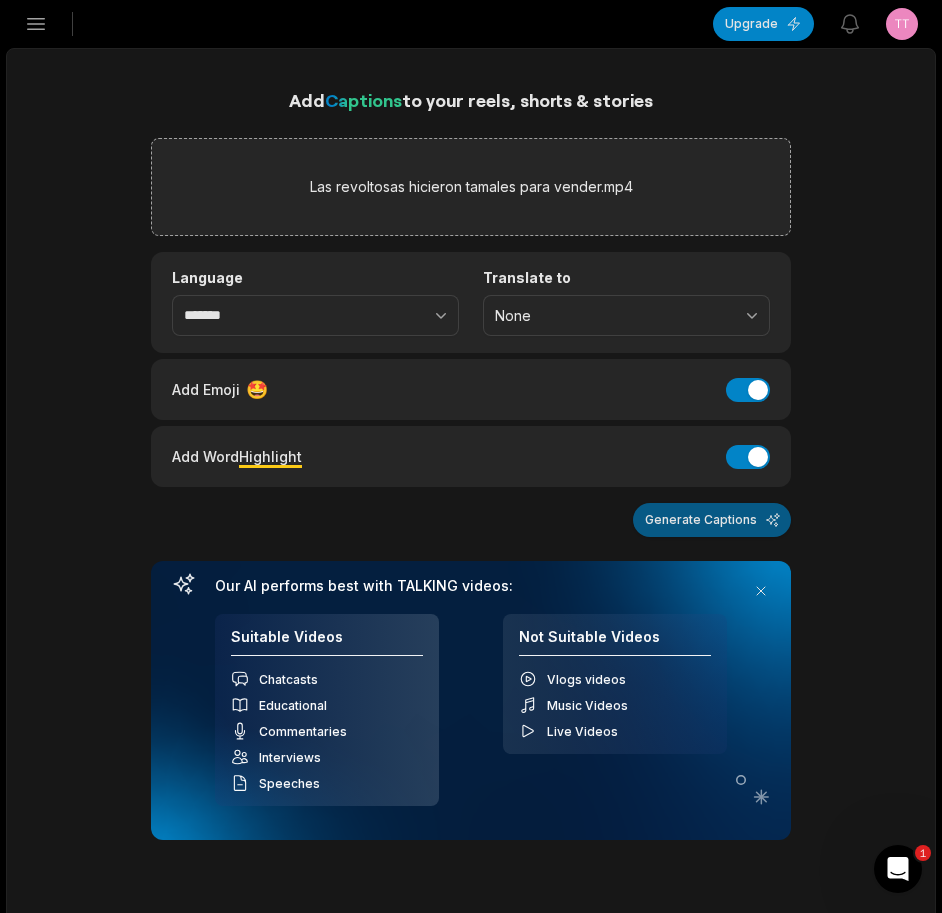 click on "Generate Captions" at bounding box center (712, 520) 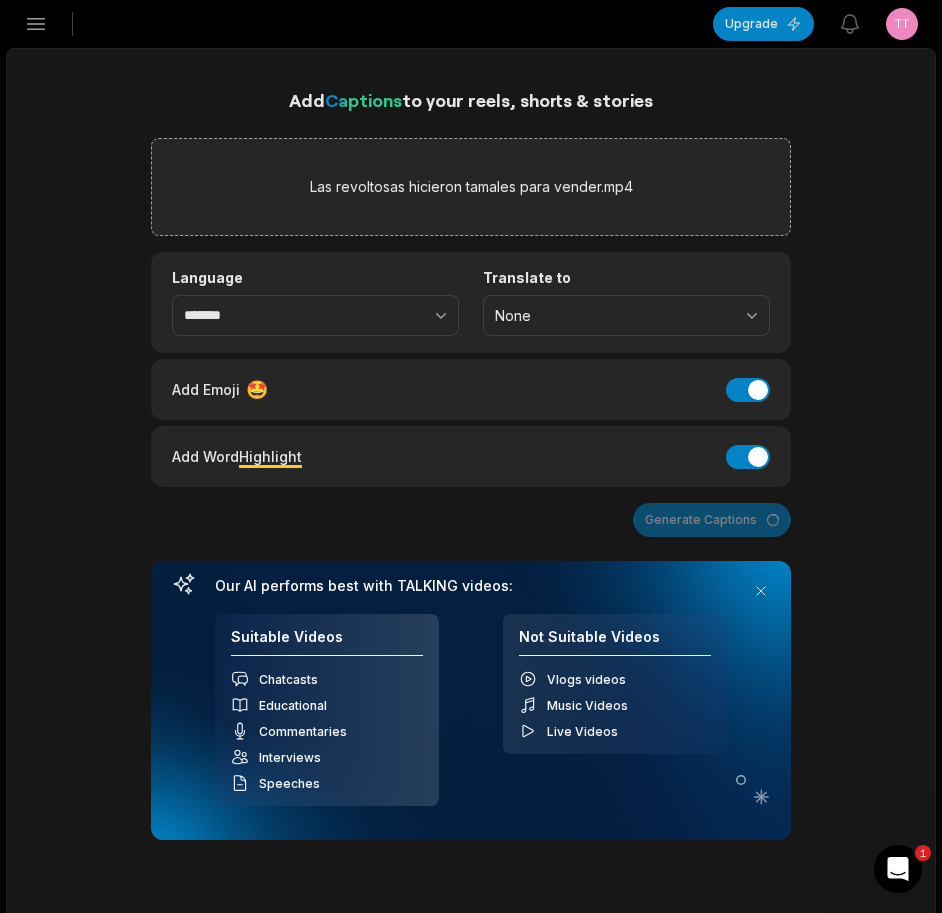 click on "Add  Captions  to your reels, shorts & stories Las revoltosas hicieron tamales para vender.mp4 Language ******* Translate to None Add Emoji 🤩 Add Emoji Add Word  Highlight Add Word Highlight Generate Captions Your browser does not support mp4 format. Our AI performs best with TALKING videos: Suitable Videos Chatcasts Educational  Commentaries  Interviews  Speeches Not Suitable Videos Vlogs videos Music Videos Live Videos Recent Projects View all Caption 12:47 Deportaron a mi sobrino de la 🇺🇸 Open options 32 minutes ago Caption 13:48 Se fueron de bramudas al baile y regresaron al día siguiente Open options 2 hours ago Caption 08:23 Las madrinas para el bodorrio Open options 3 hours ago Caption 10:44 La vecina me tiró la basura frente a la casa Open options 3 hours ago" at bounding box center (471, 816) 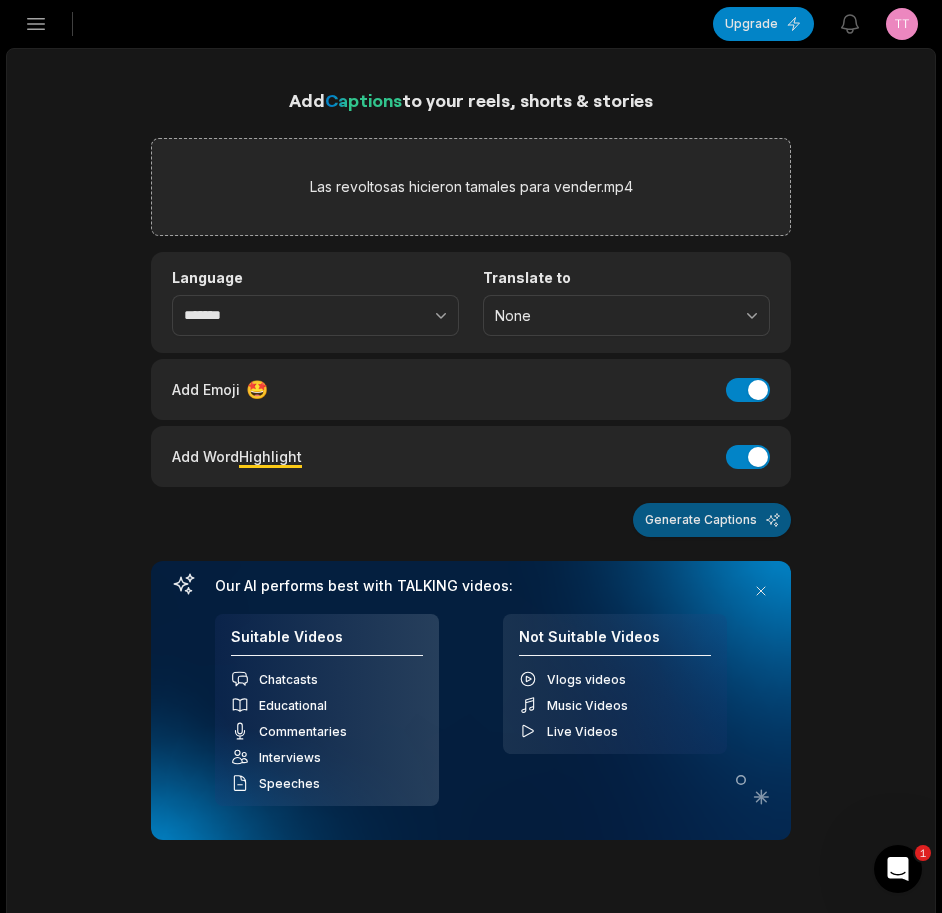 click on "Generate Captions" at bounding box center (712, 520) 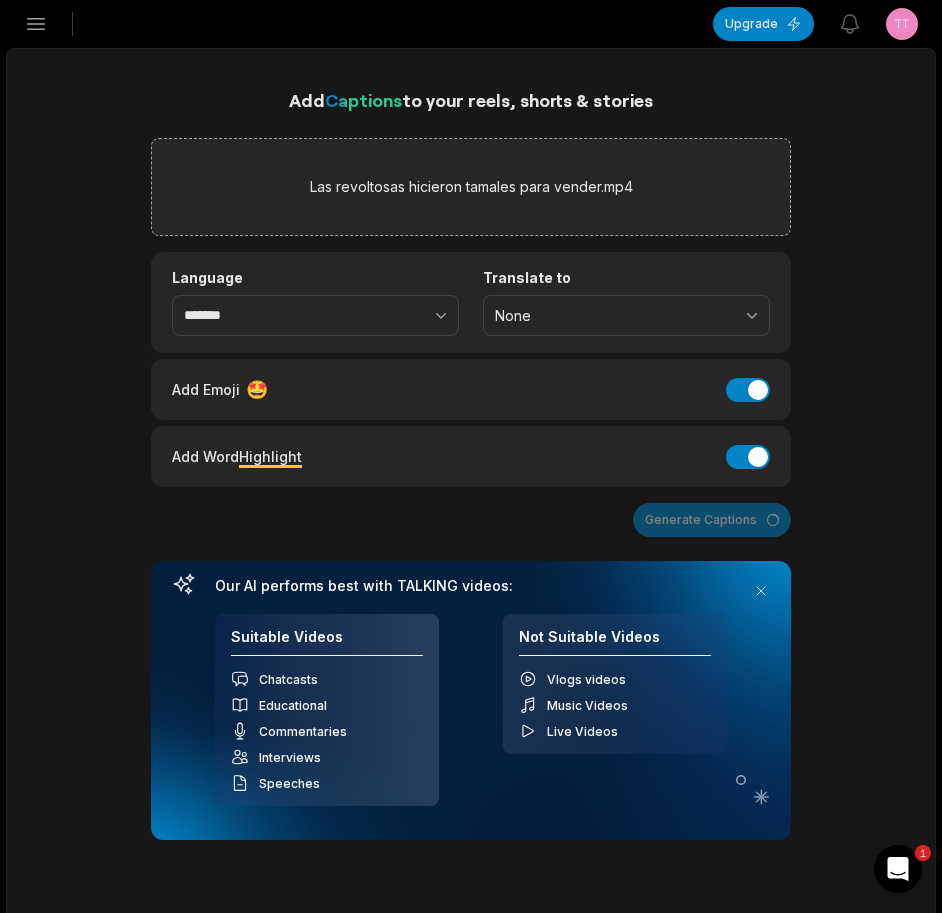 click 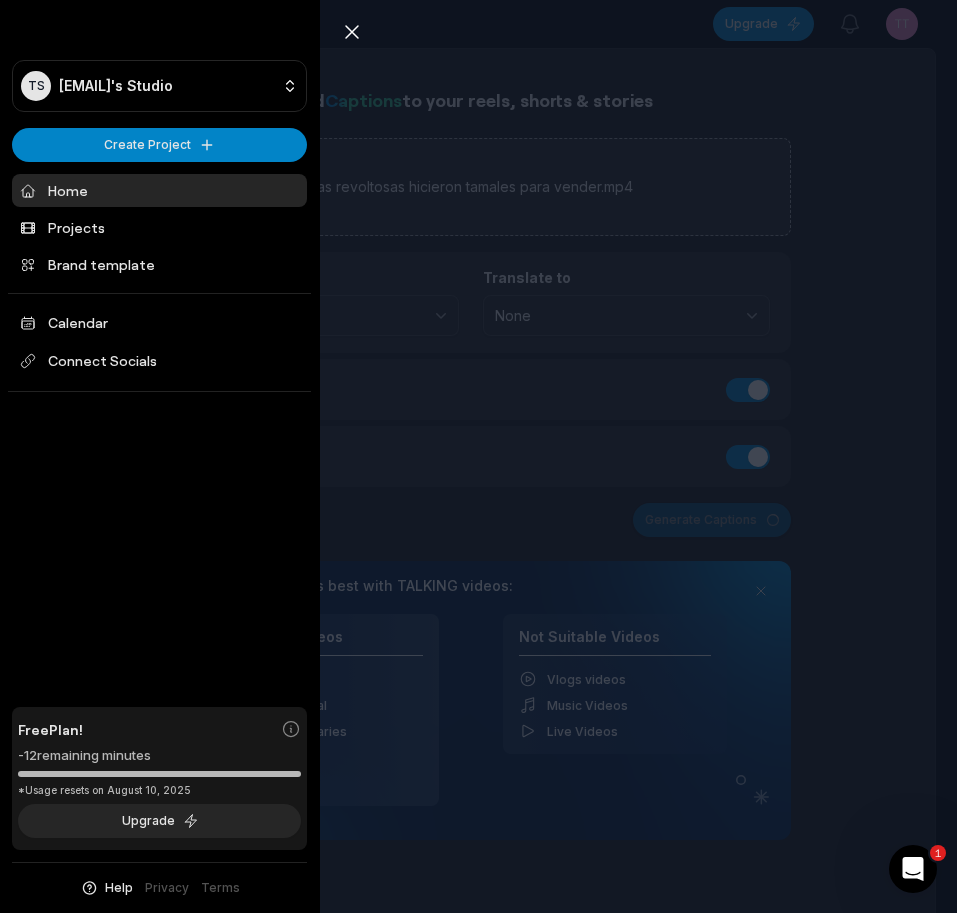 click 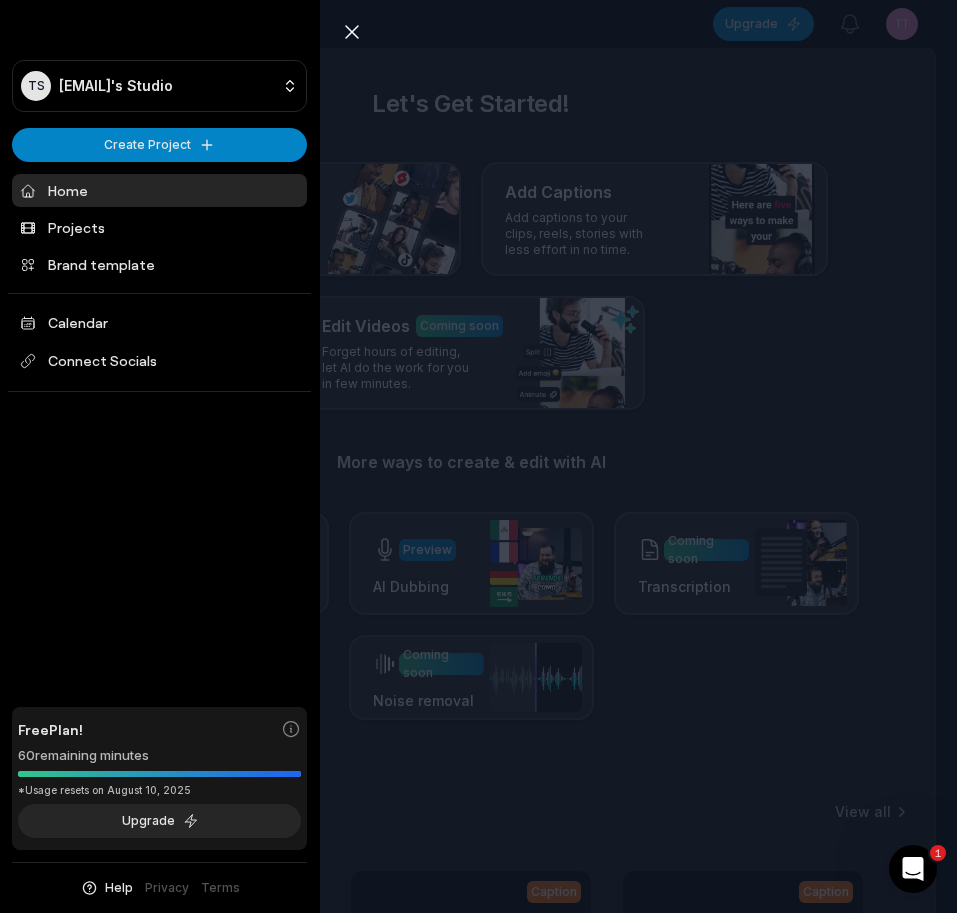 click 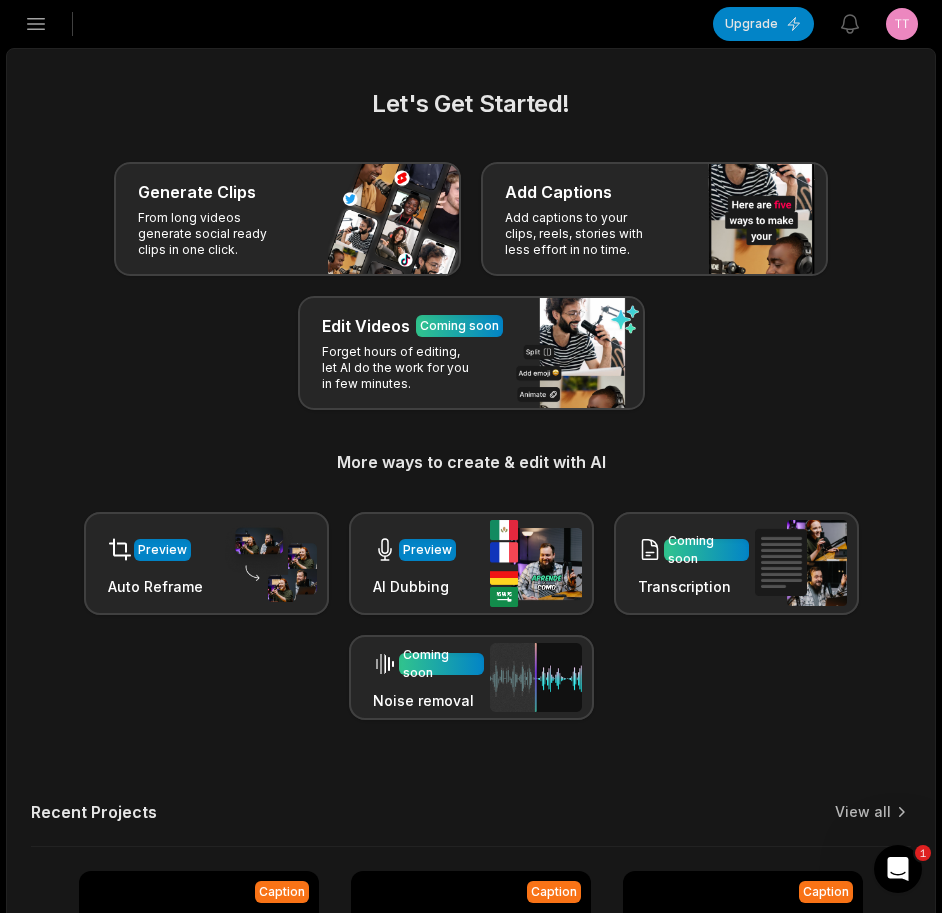 click on "TS Ttnyzf@telegmail.com's Studio Create Project Home Projects Brand template Calendar Connect Socials Free  Plan! 60  remaining minutes *Usage resets on August 10, 2025 Upgrade Help Privacy Terms Open sidebar Upgrade View notifications Open user menu   Let's Get Started! Generate Clips From long videos generate social ready clips in one click. Add Captions Add captions to your clips, reels, stories with less effort in no time. Edit Videos Coming soon Forget hours of editing, let AI do the work for you in few minutes. More ways to create & edit with AI Preview Auto Reframe Preview AI Dubbing Coming soon Transcription Coming soon Noise removal Recent Projects View all Caption 12:47 Deportaron a mi sobrino de la 🇺🇸 Open options 38 minutes ago Caption 13:48 Se fueron de bramudas al baile y regresaron al día siguiente Open options 2 hours ago Caption 08:23 Las madrinas para el bodorrio Open options 3 hours ago Caption 10:44 La vecina me tiró la basura frente a la casa Open options 3 hours ago Made with  1" at bounding box center (471, 456) 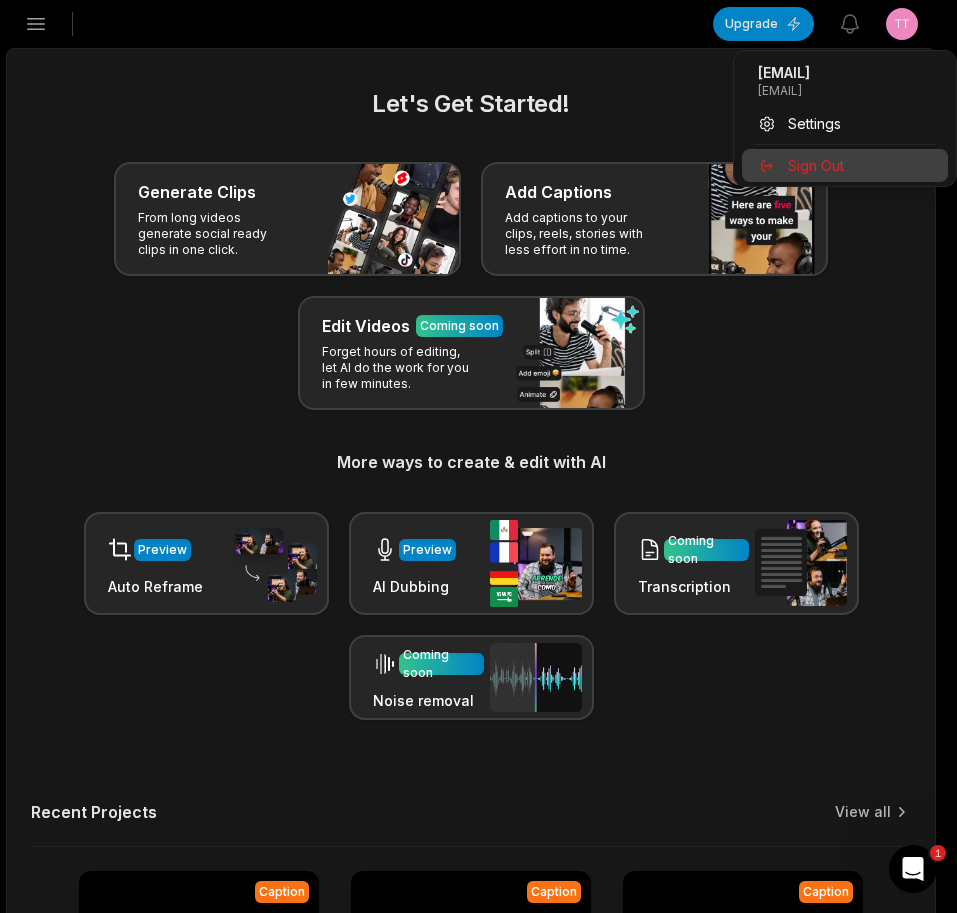 click on "Sign Out" at bounding box center (816, 165) 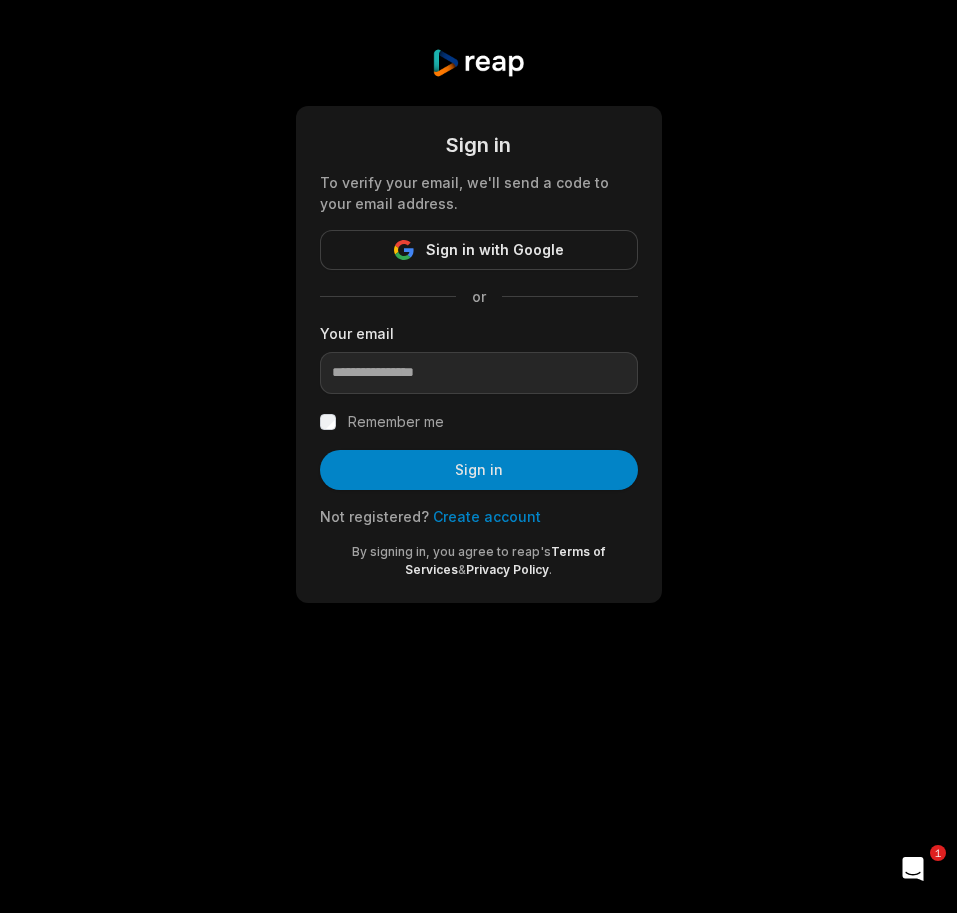 click on "Create account" at bounding box center [487, 516] 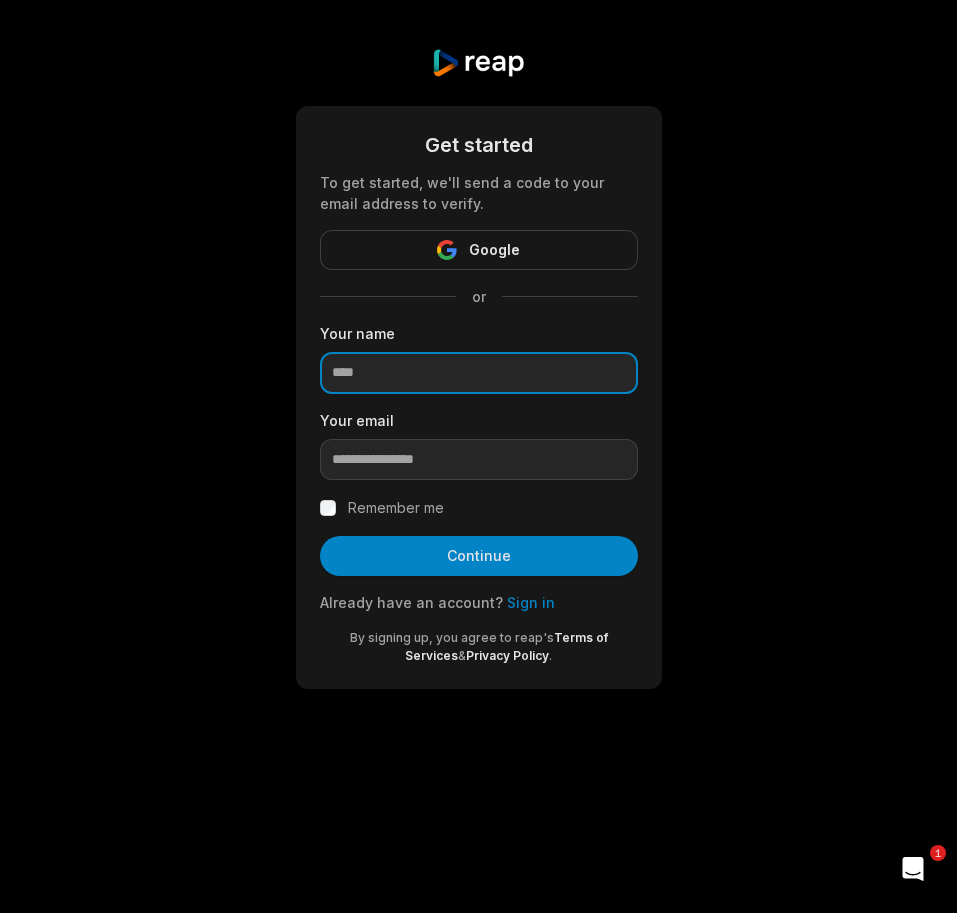 click at bounding box center [479, 373] 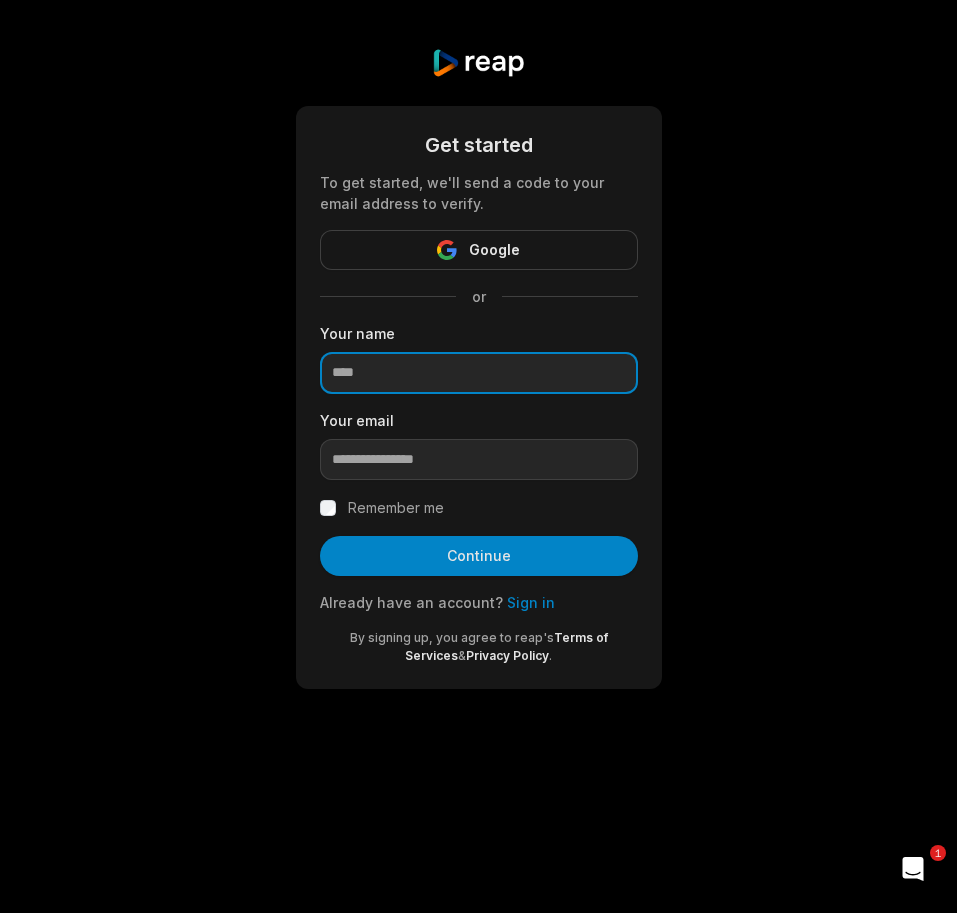 paste on "**********" 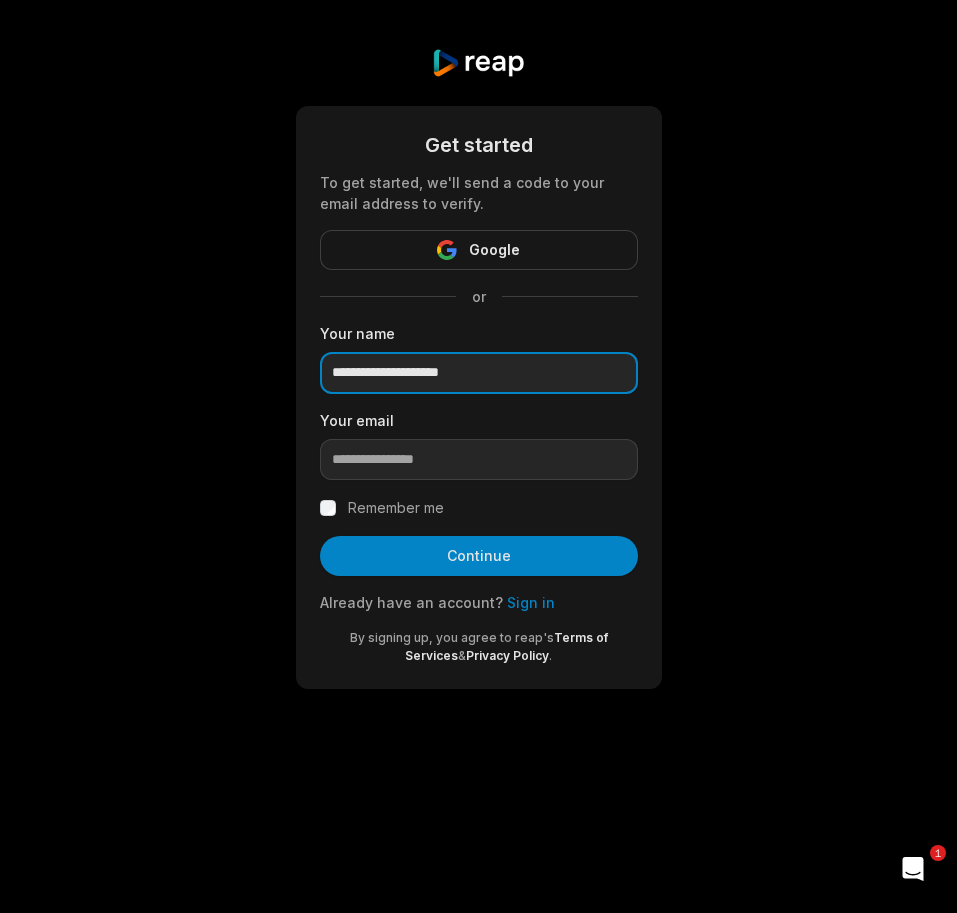 type on "**********" 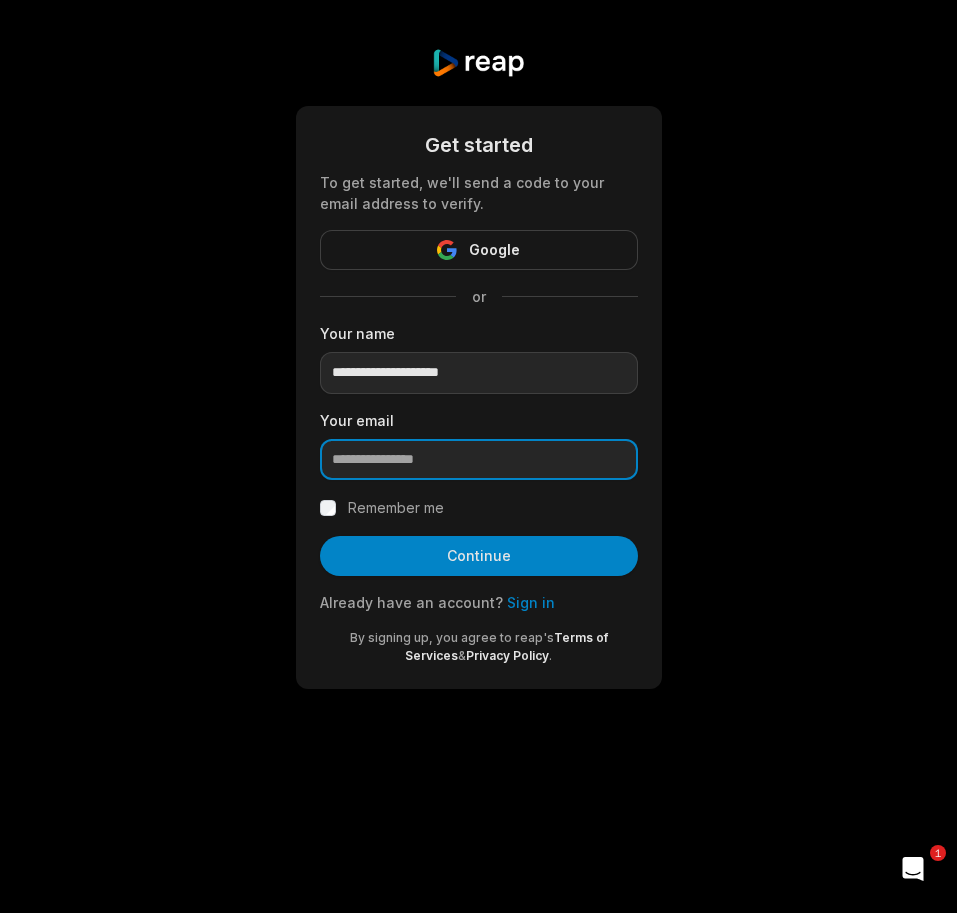 click at bounding box center (479, 460) 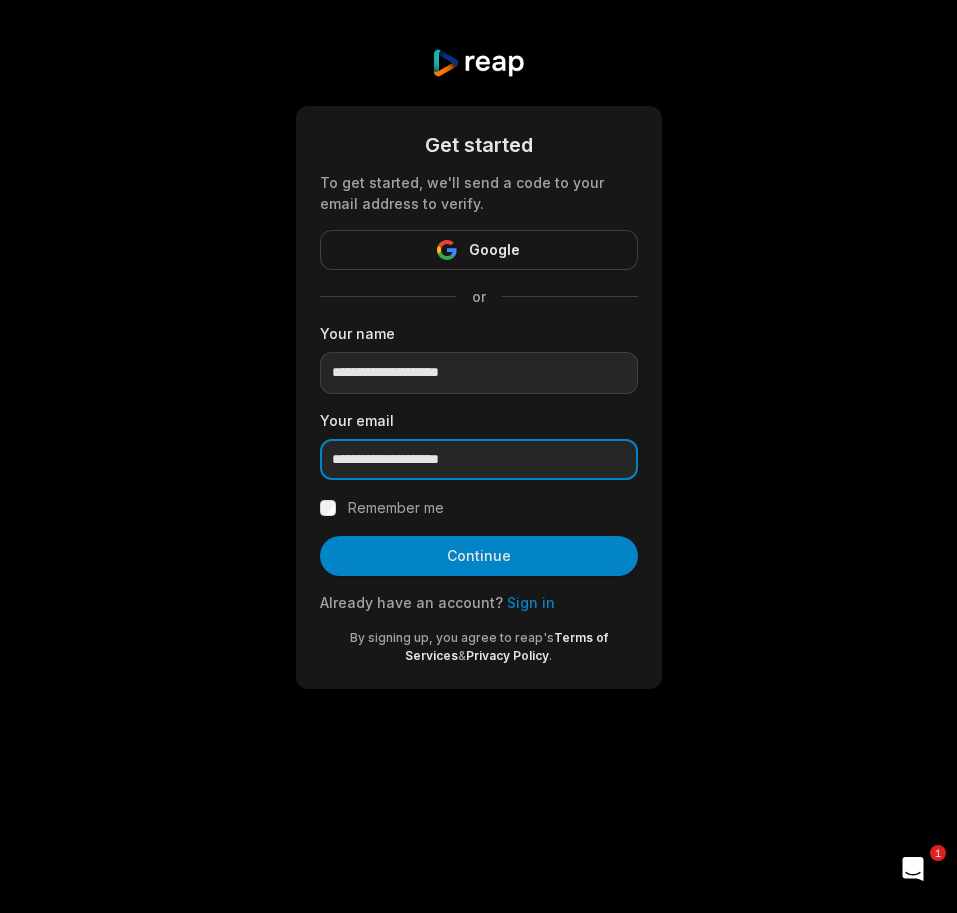 type on "**********" 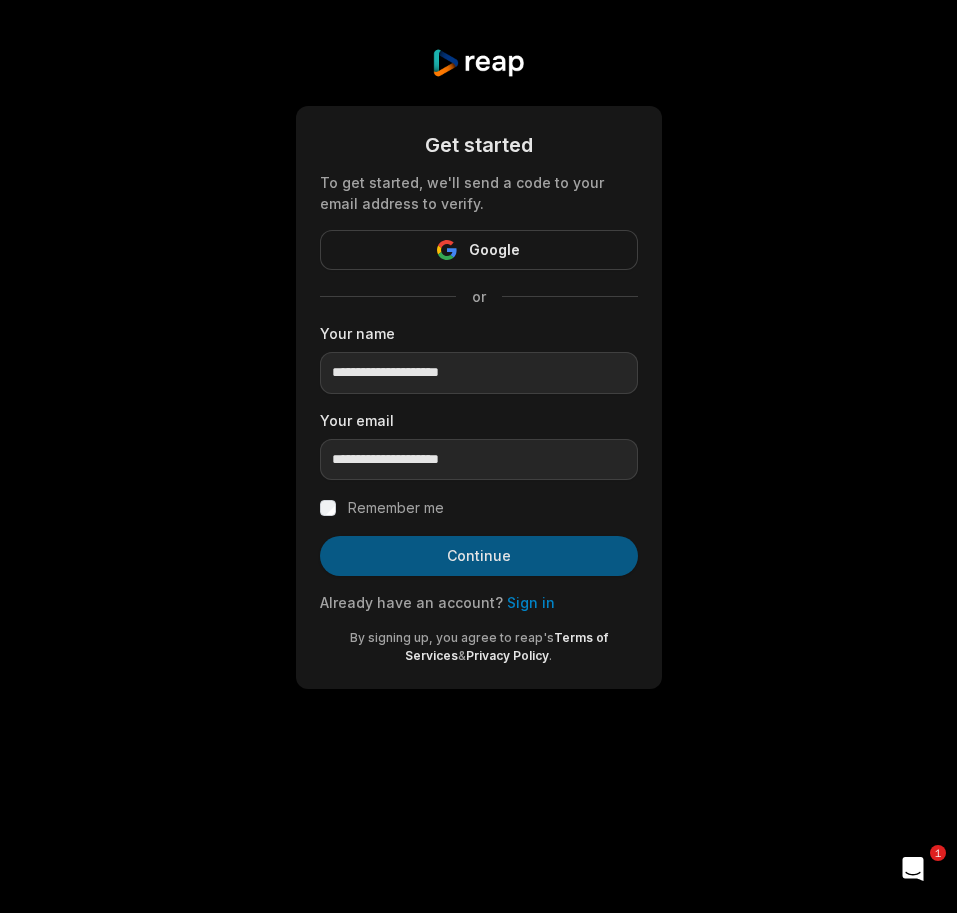 click on "Continue" at bounding box center [479, 556] 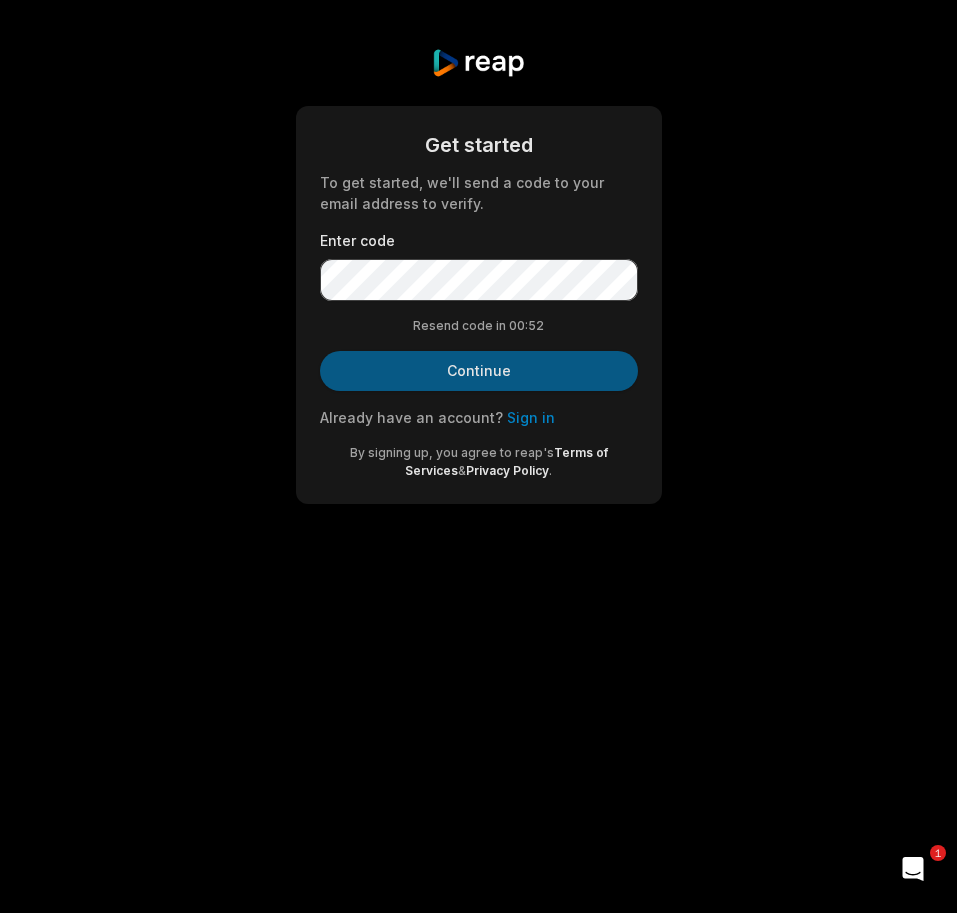 click on "Continue" at bounding box center [479, 371] 